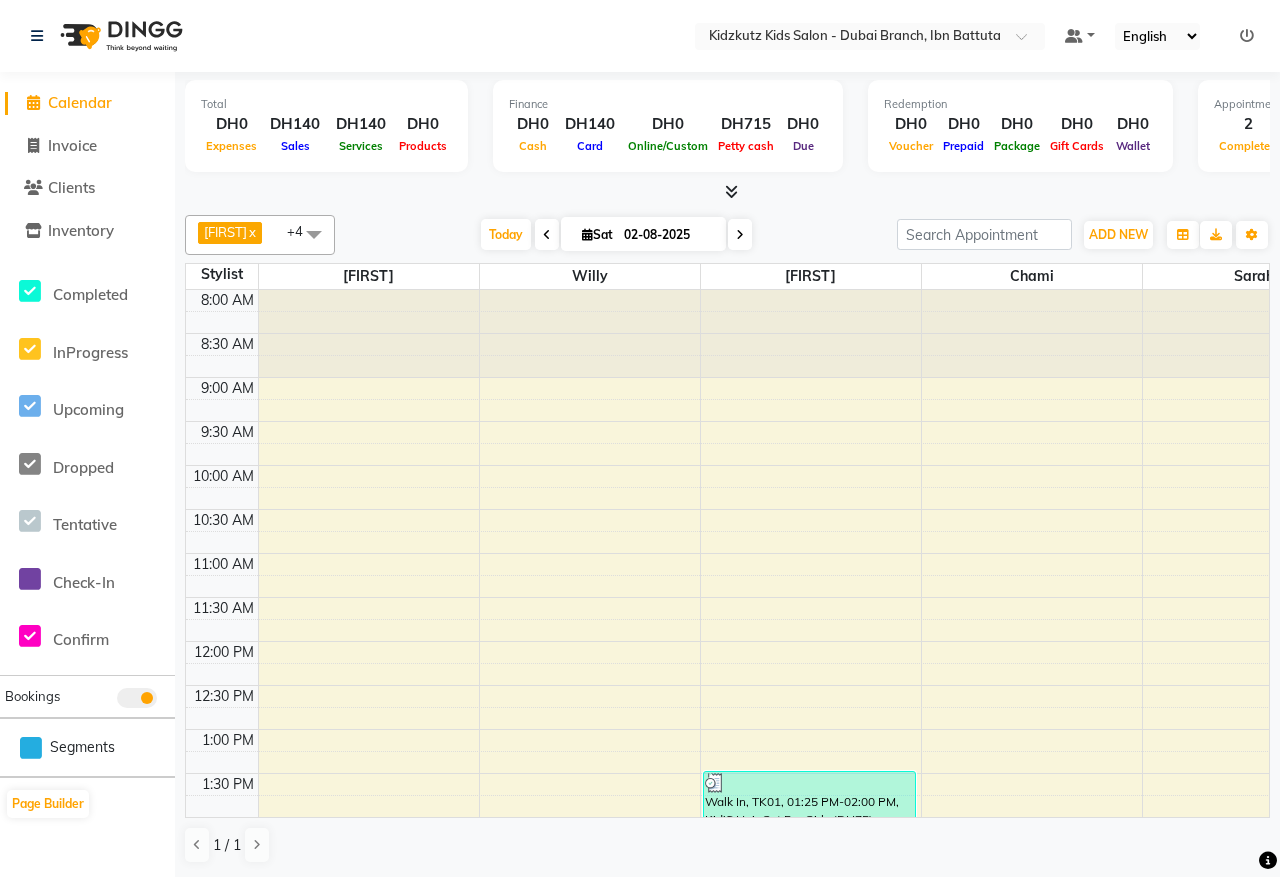scroll, scrollTop: 0, scrollLeft: 0, axis: both 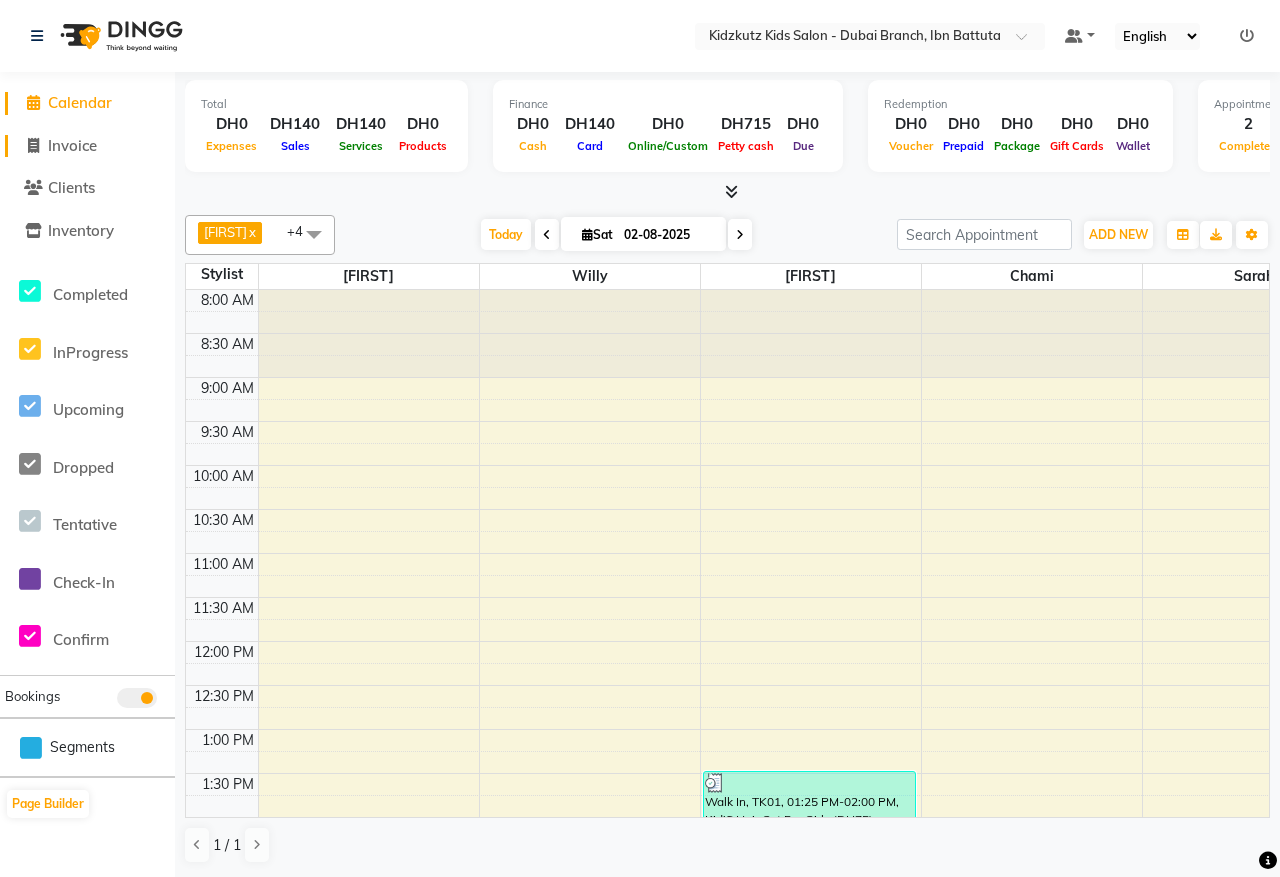 click on "Invoice" 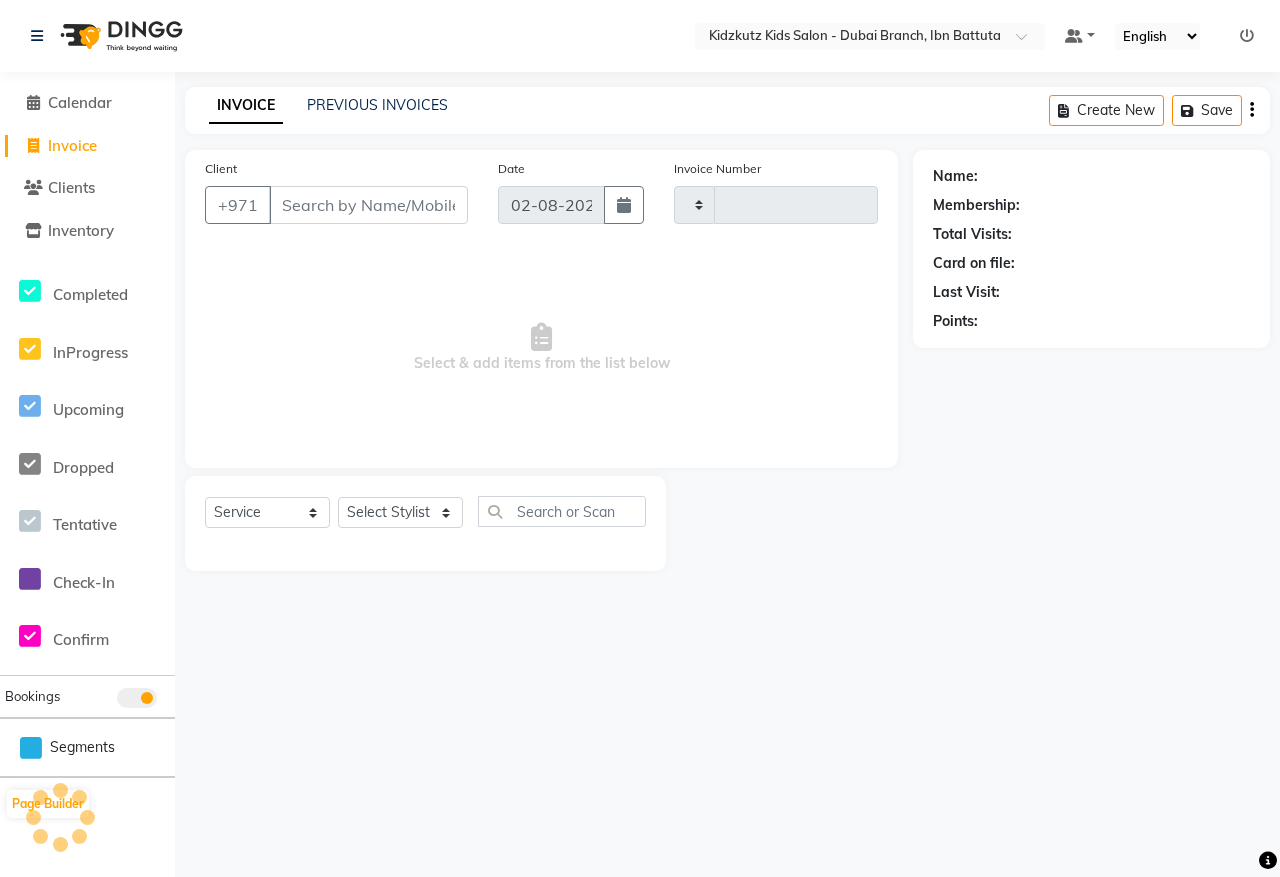 type on "0084" 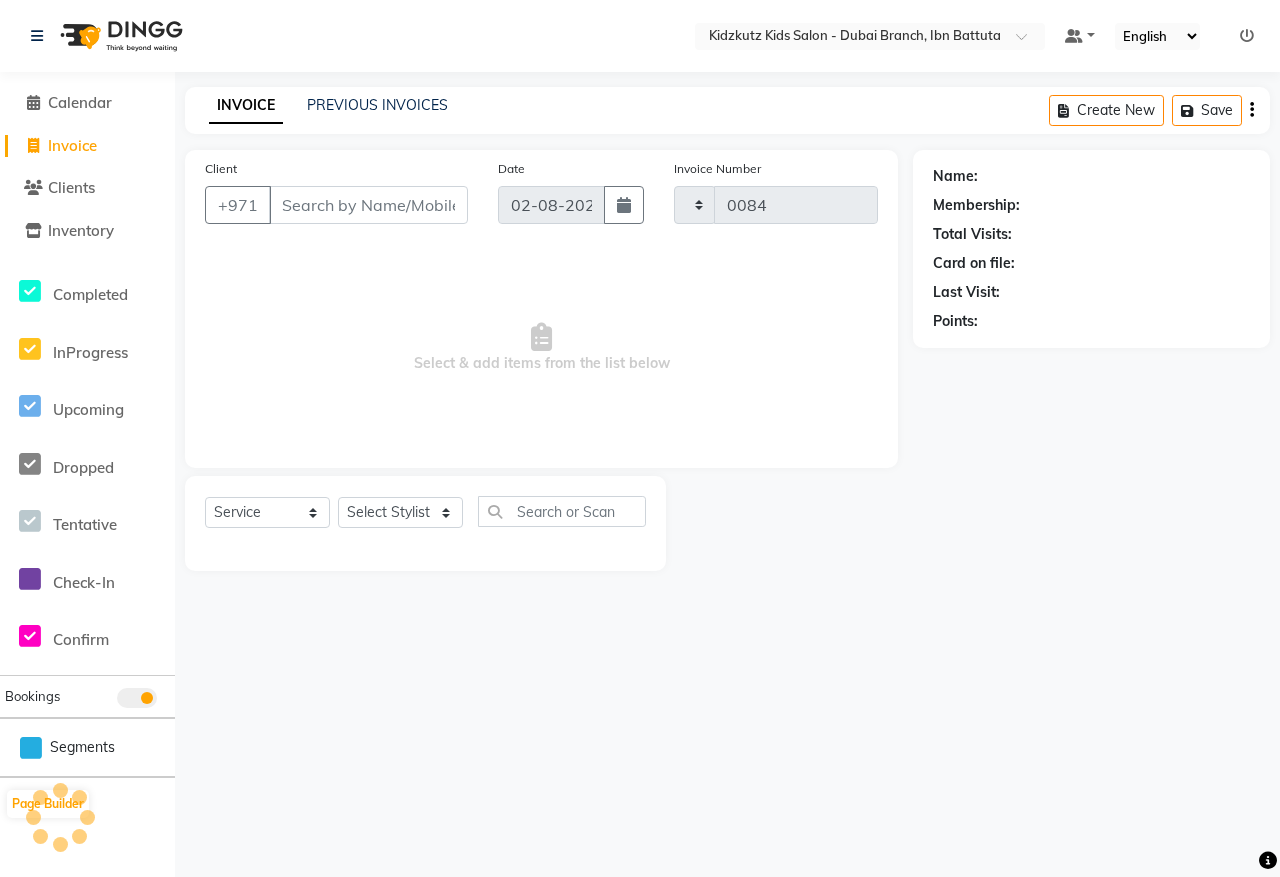 select on "8554" 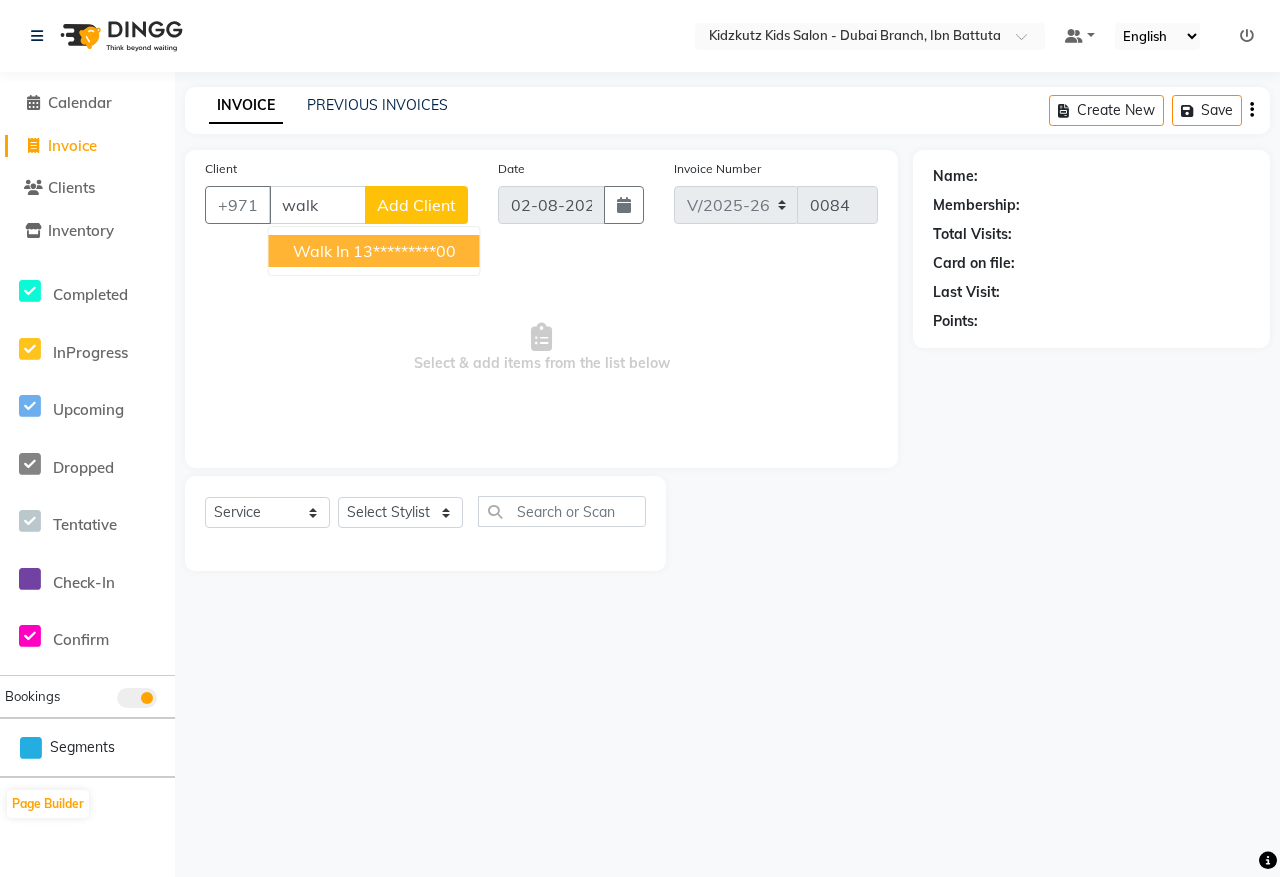 click on "13*********00" at bounding box center (404, 251) 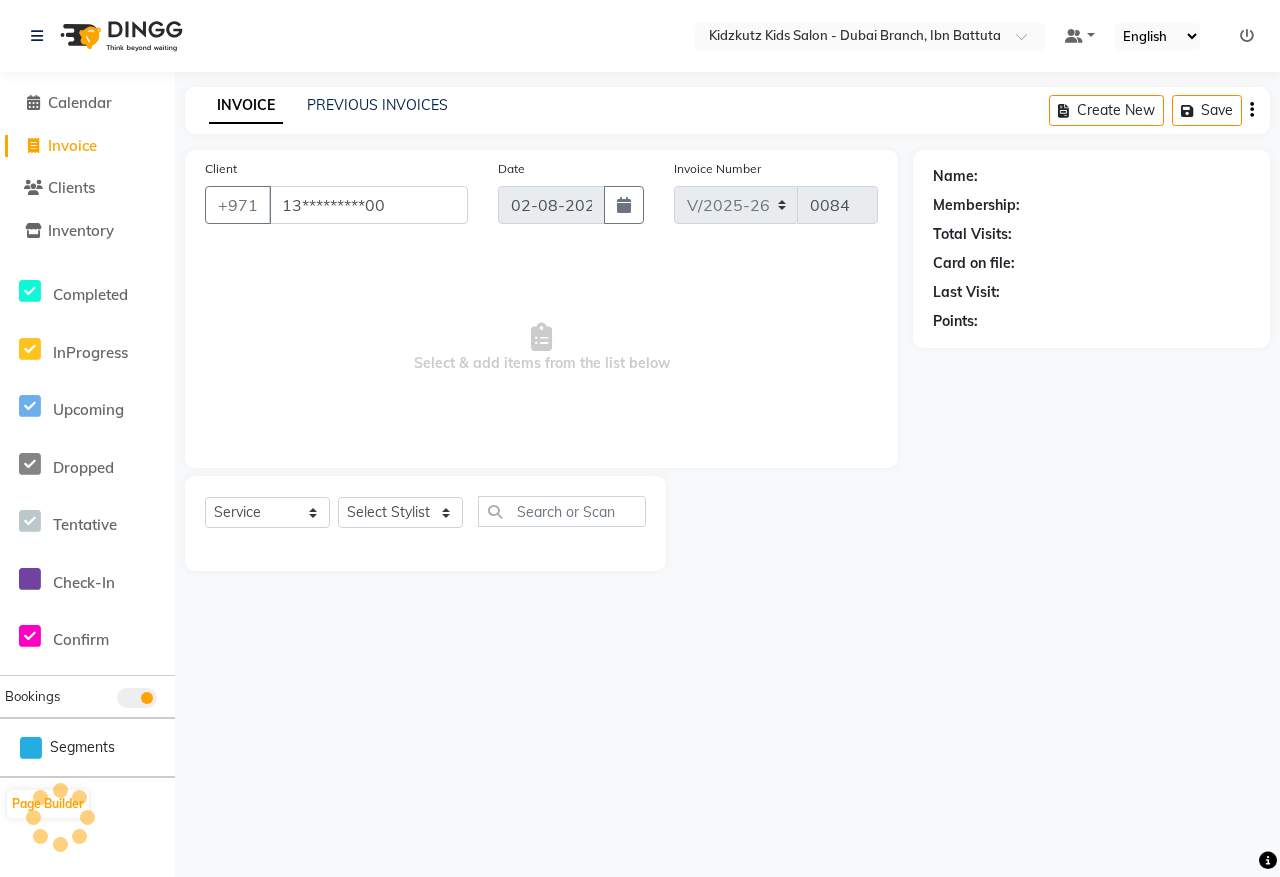 type on "13*********00" 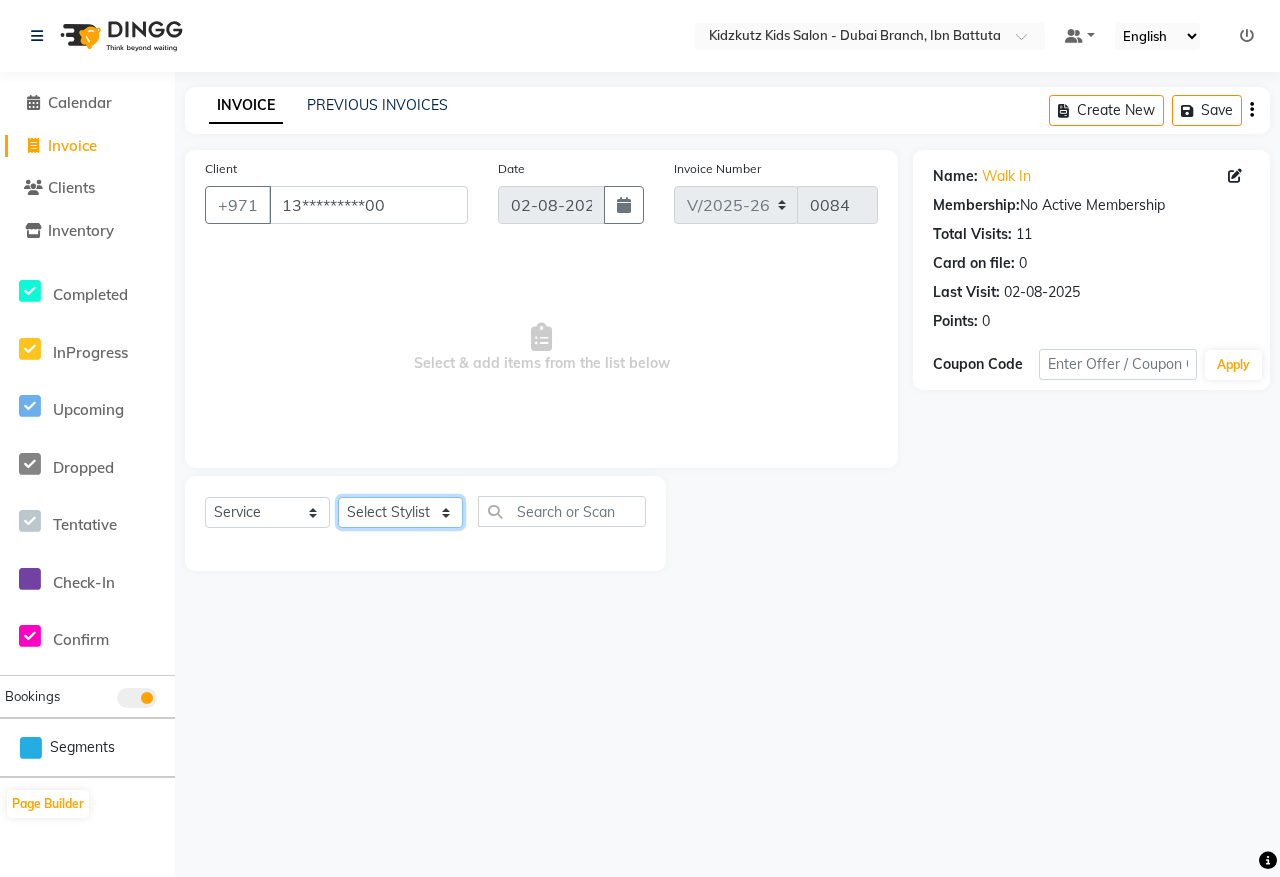 click on "Select Stylist Aris Barber6 Chami Mr. Marwan Sales Sarah Victor Willy" 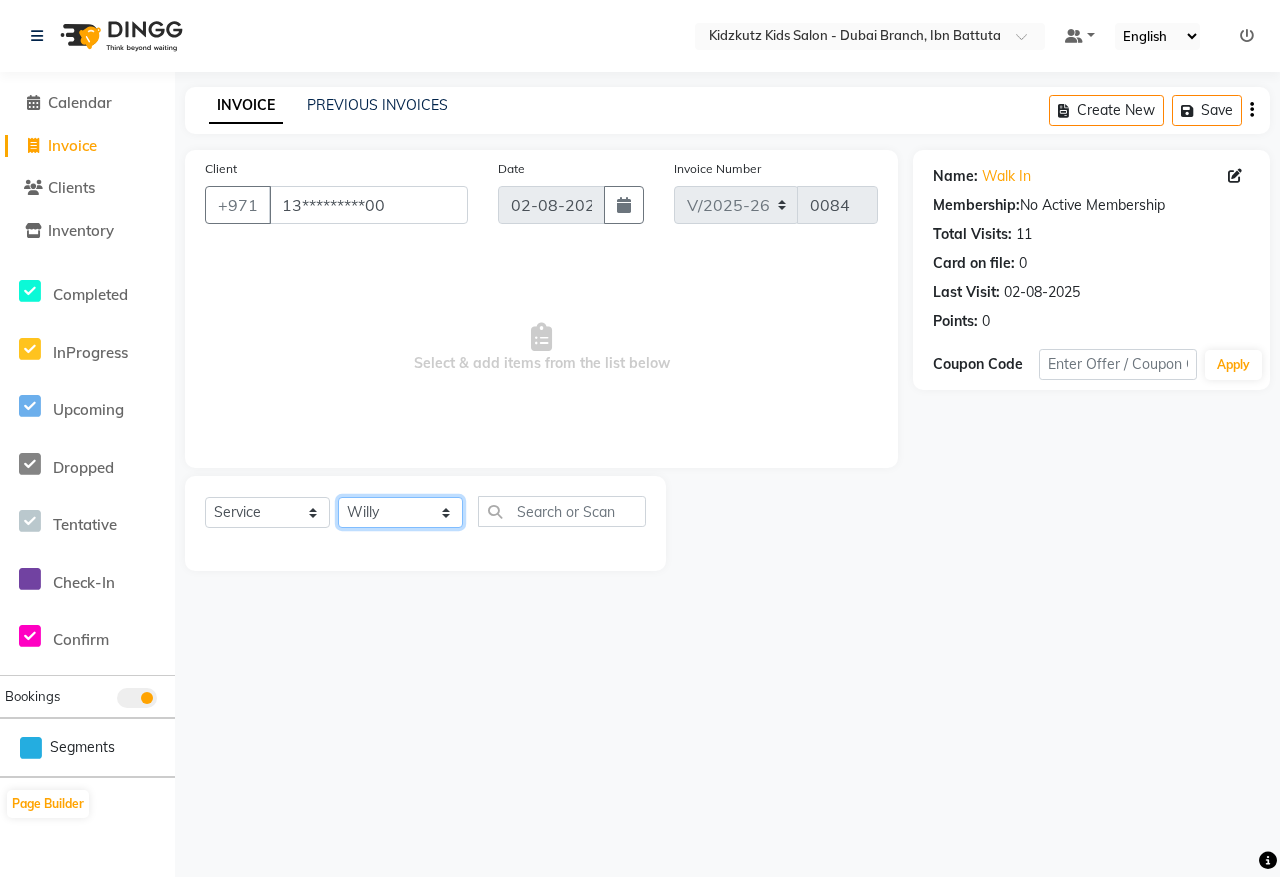 click on "Select Stylist Aris Barber6 Chami Mr. Marwan Sales Sarah Victor Willy" 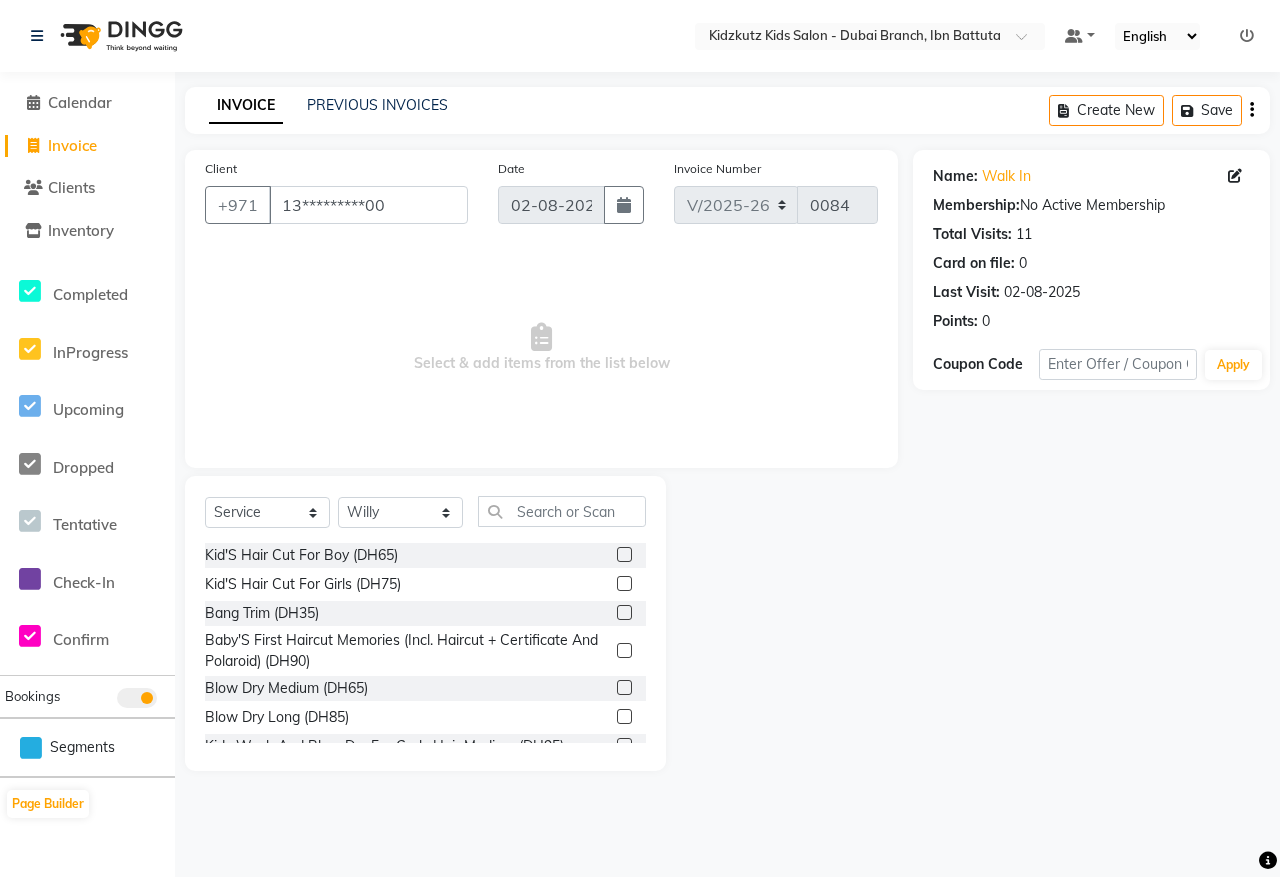 click 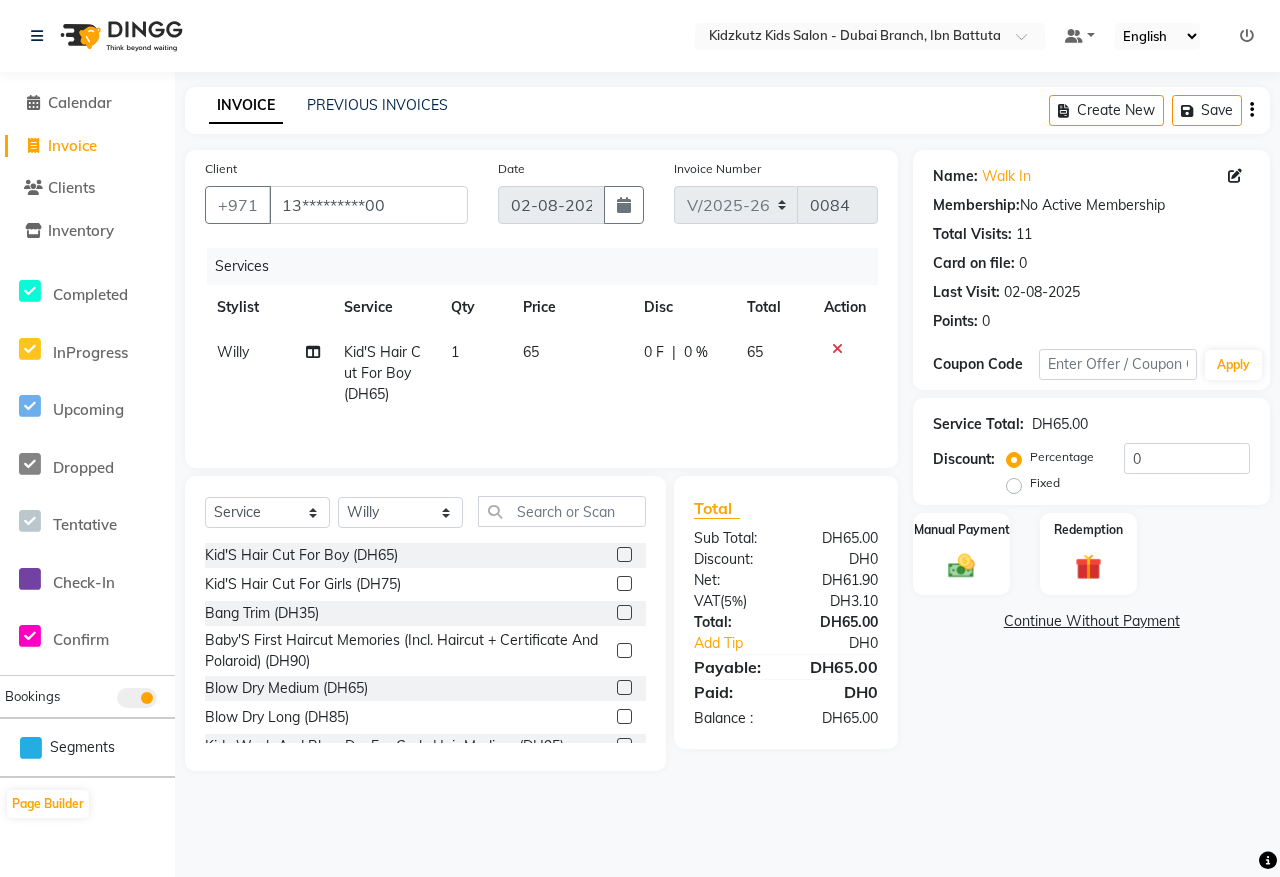 click 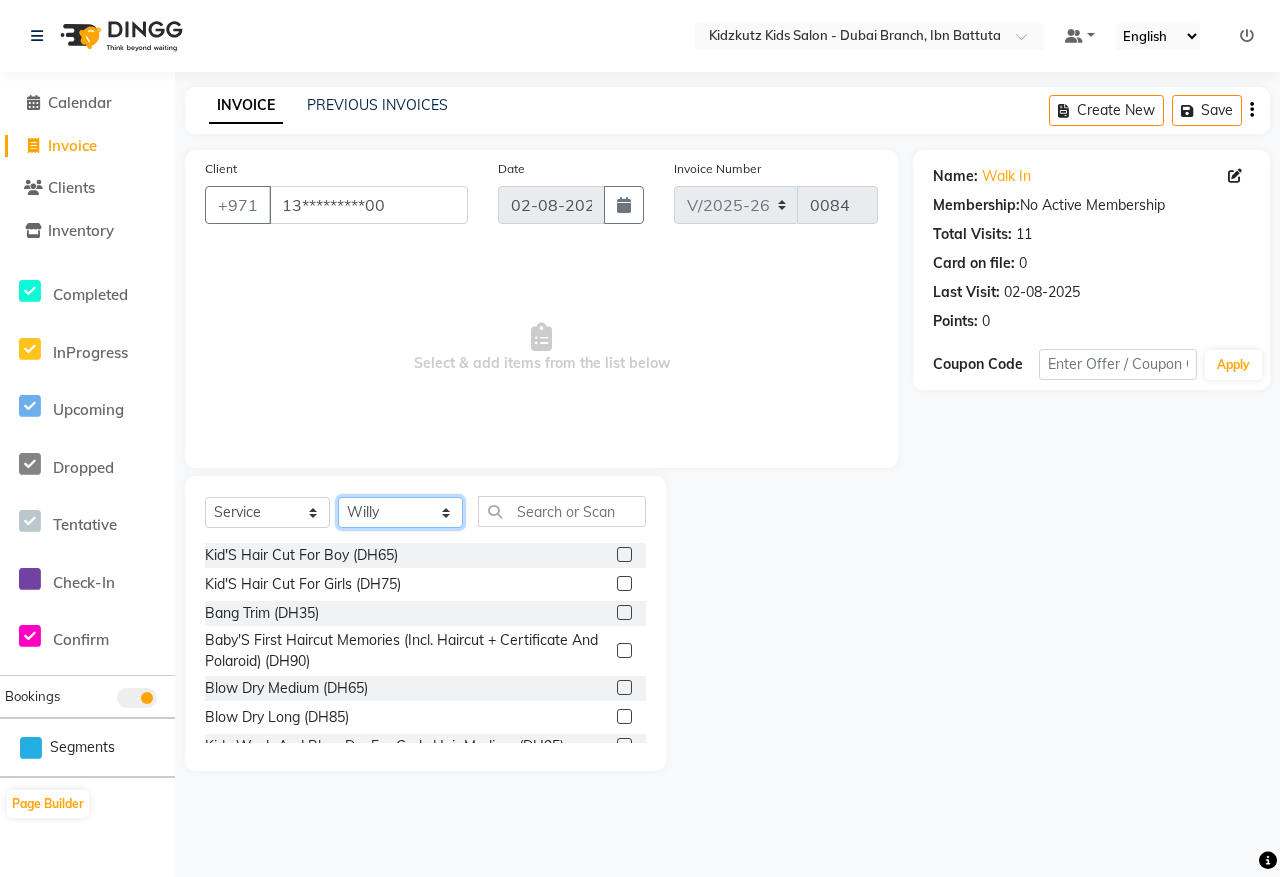 click on "Select Stylist Aris Barber6 Chami Mr. Marwan Sales Sarah Victor Willy" 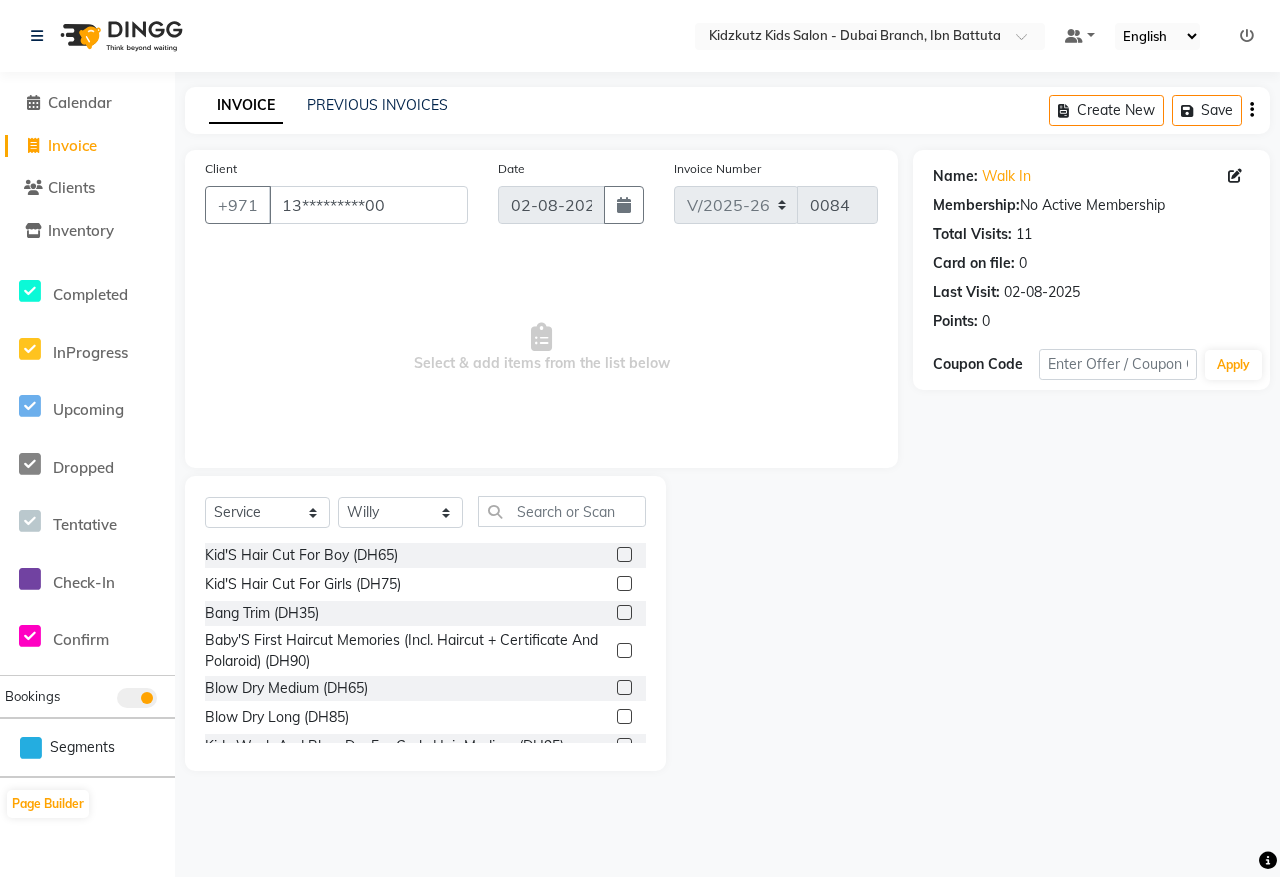 click 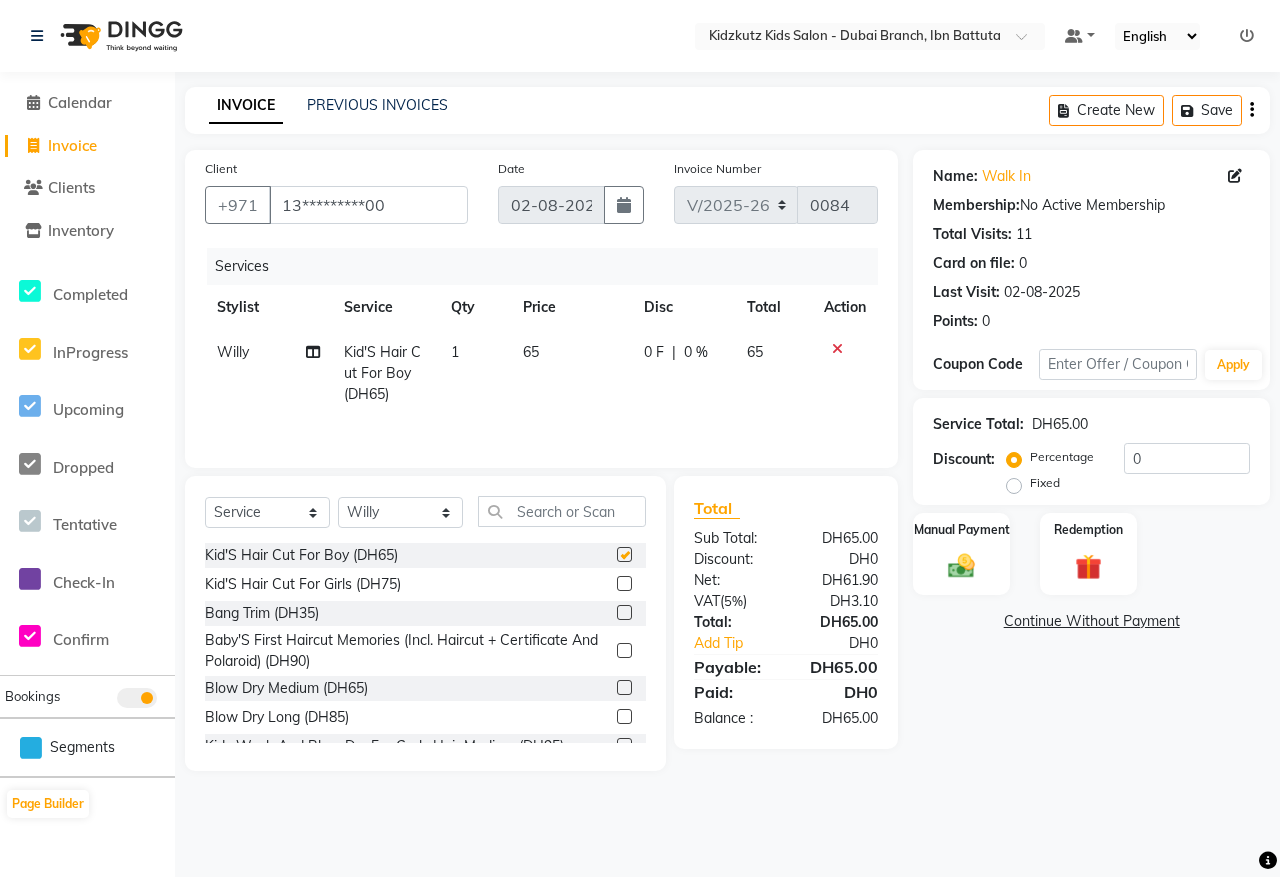 checkbox on "false" 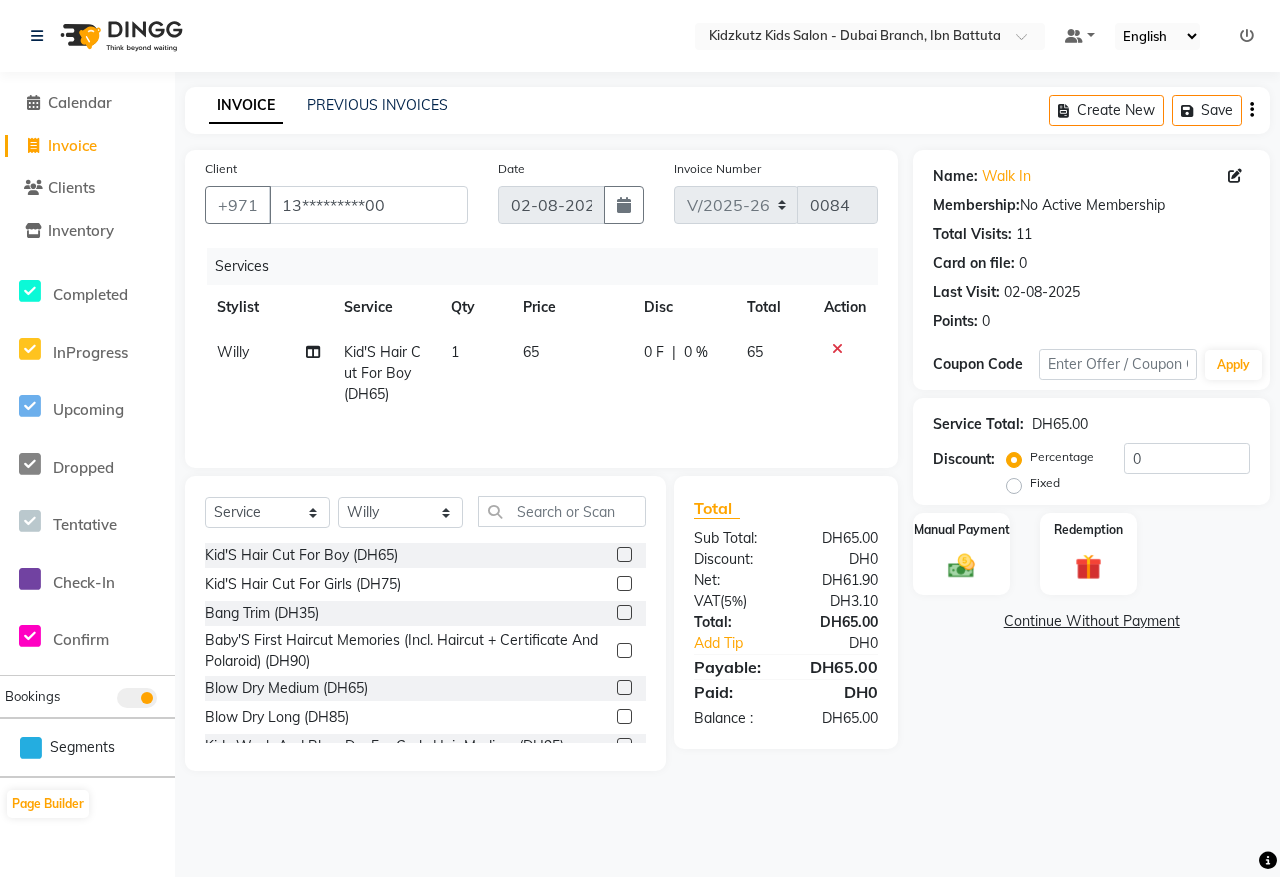 click 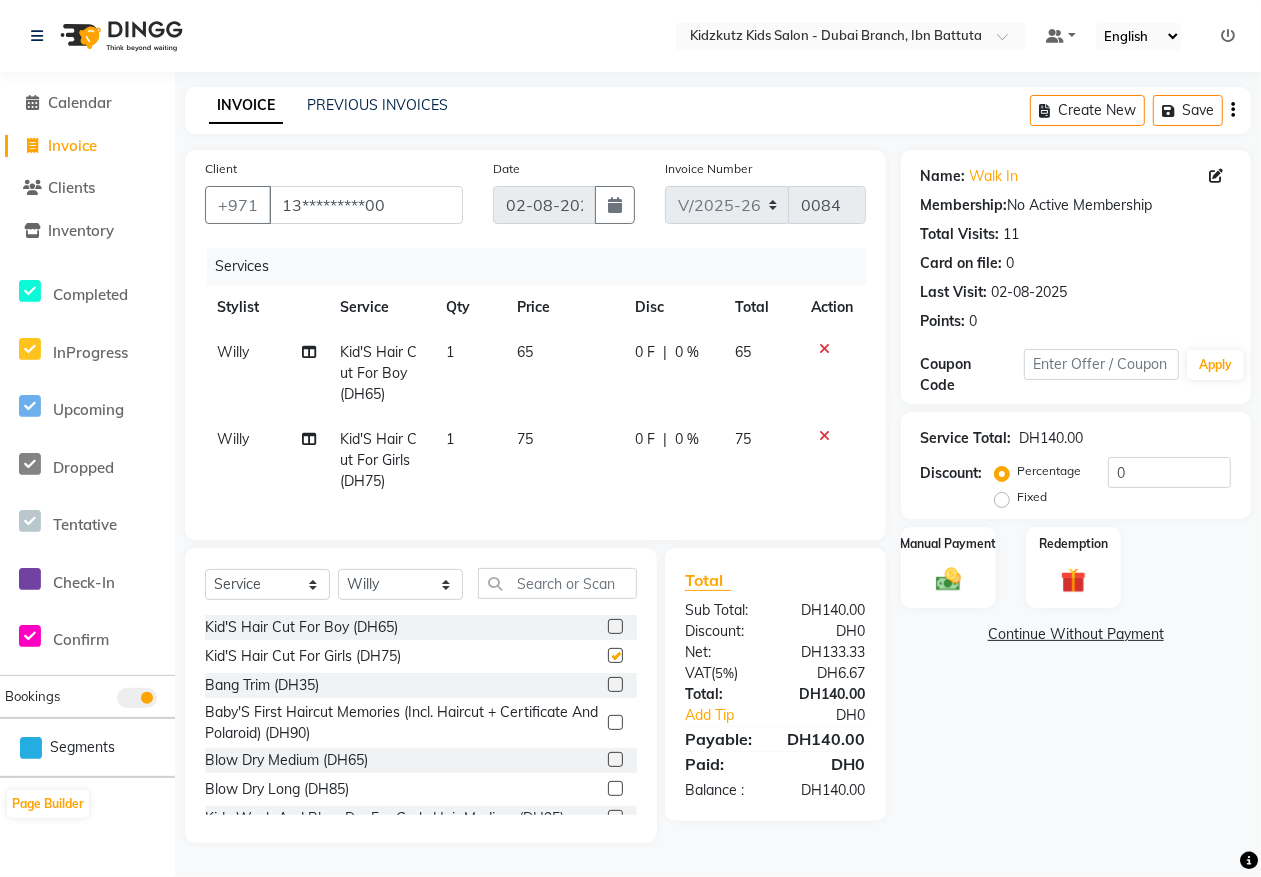 checkbox on "false" 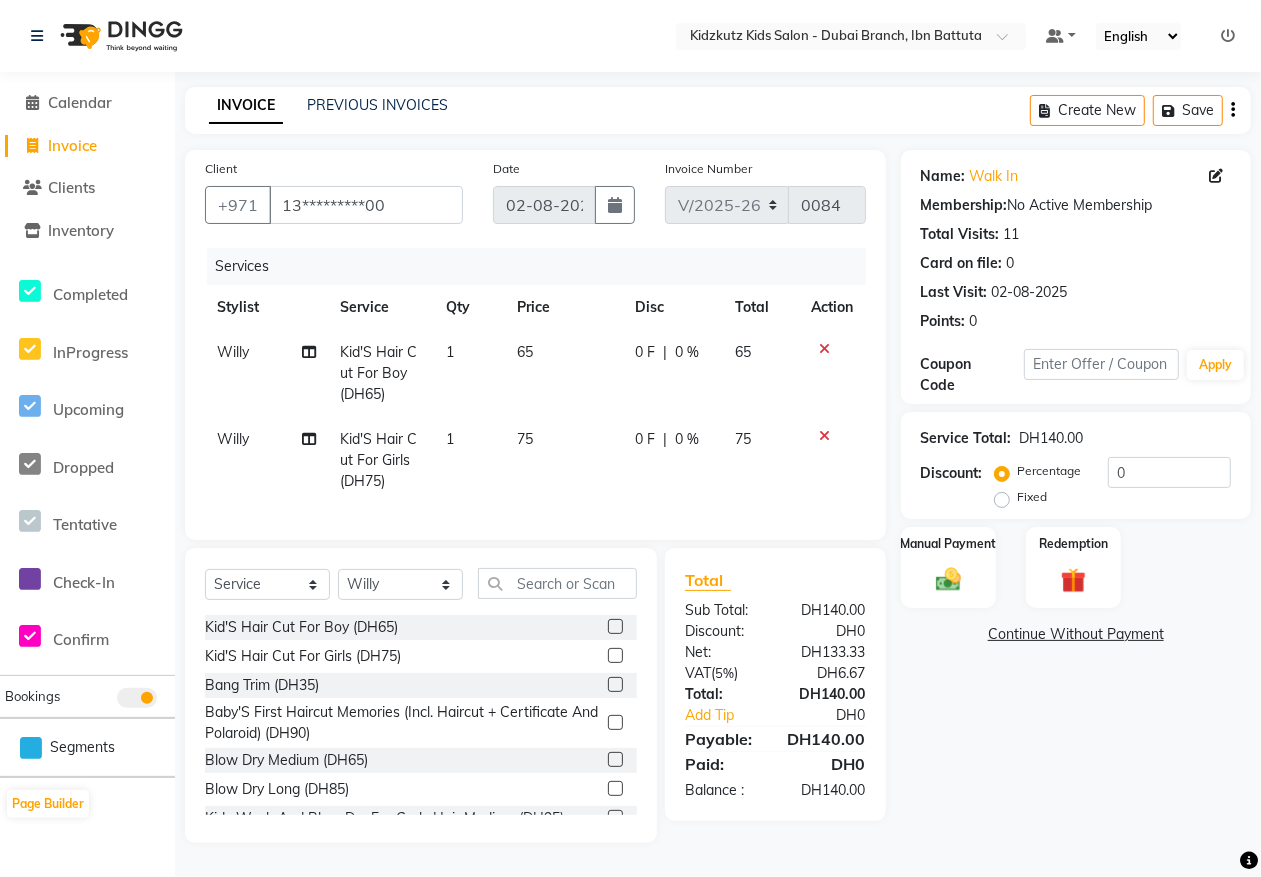 click 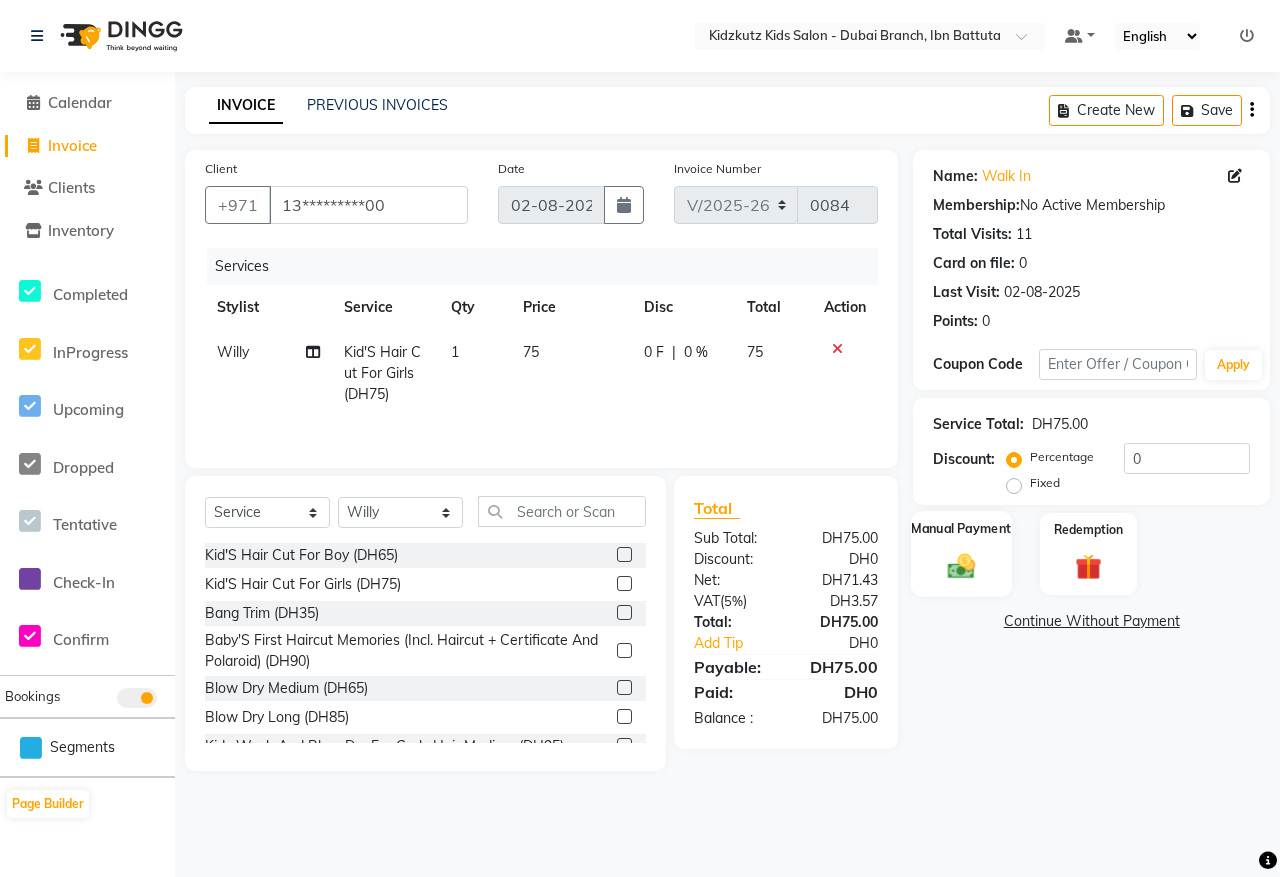 click on "Manual Payment" 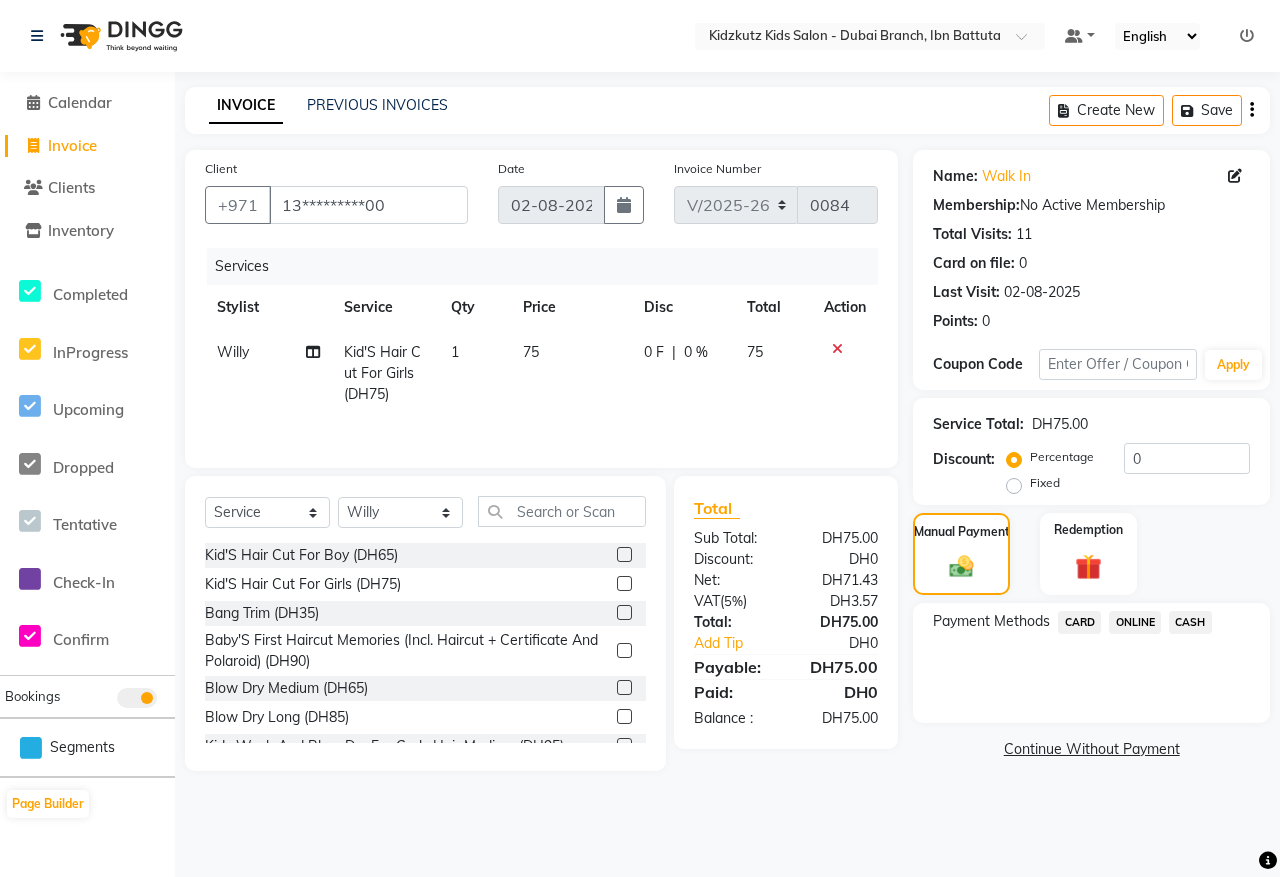 click on "CARD" 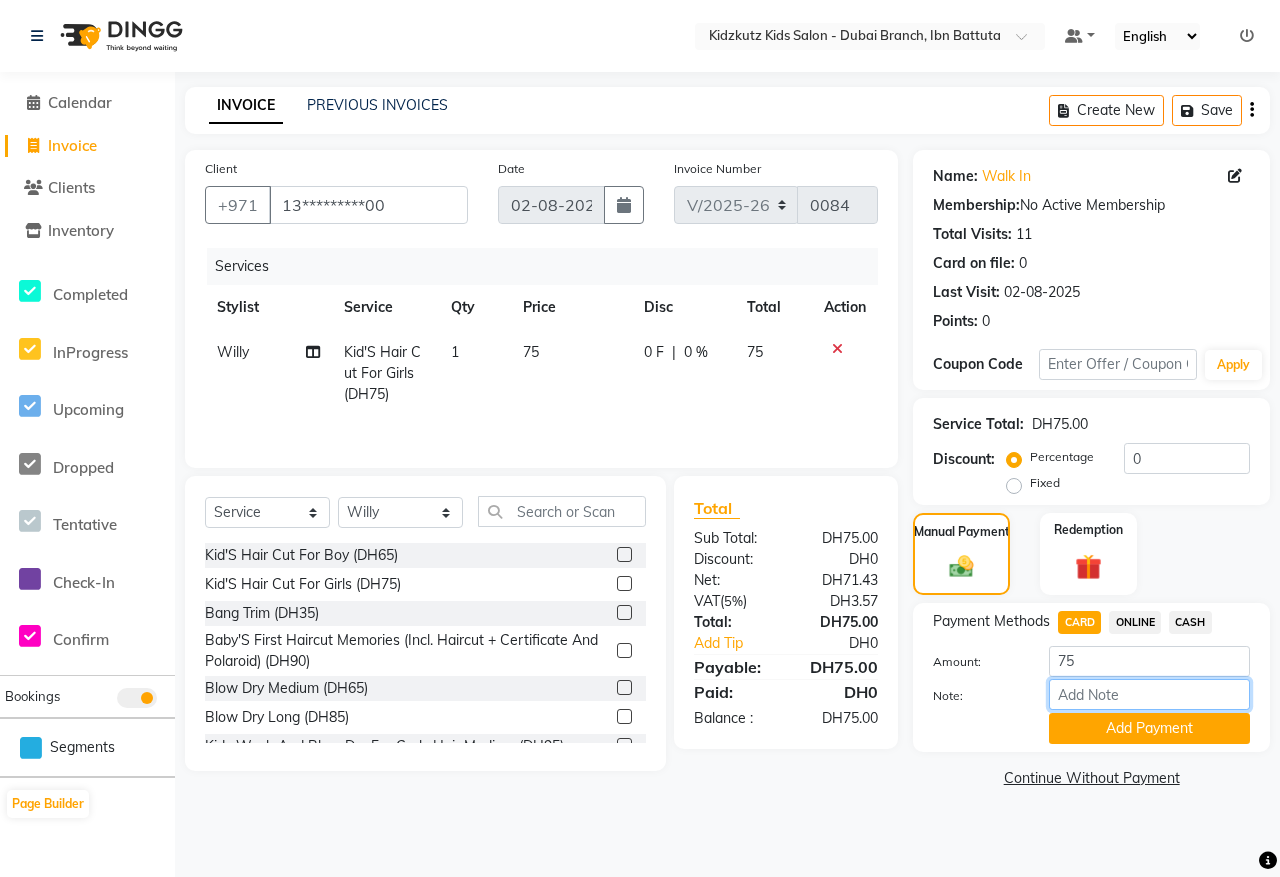 click on "Note:" at bounding box center (1149, 694) 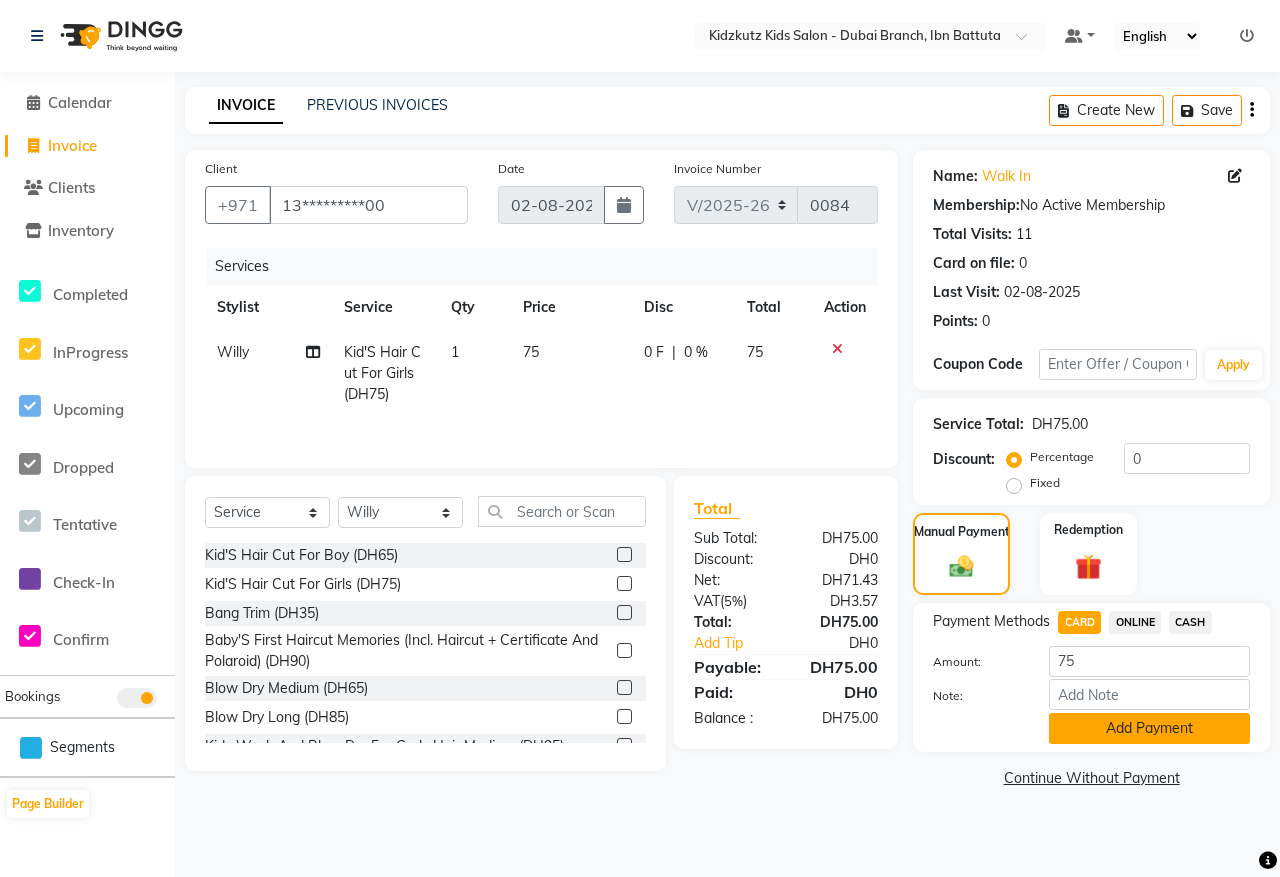 click on "Add Payment" 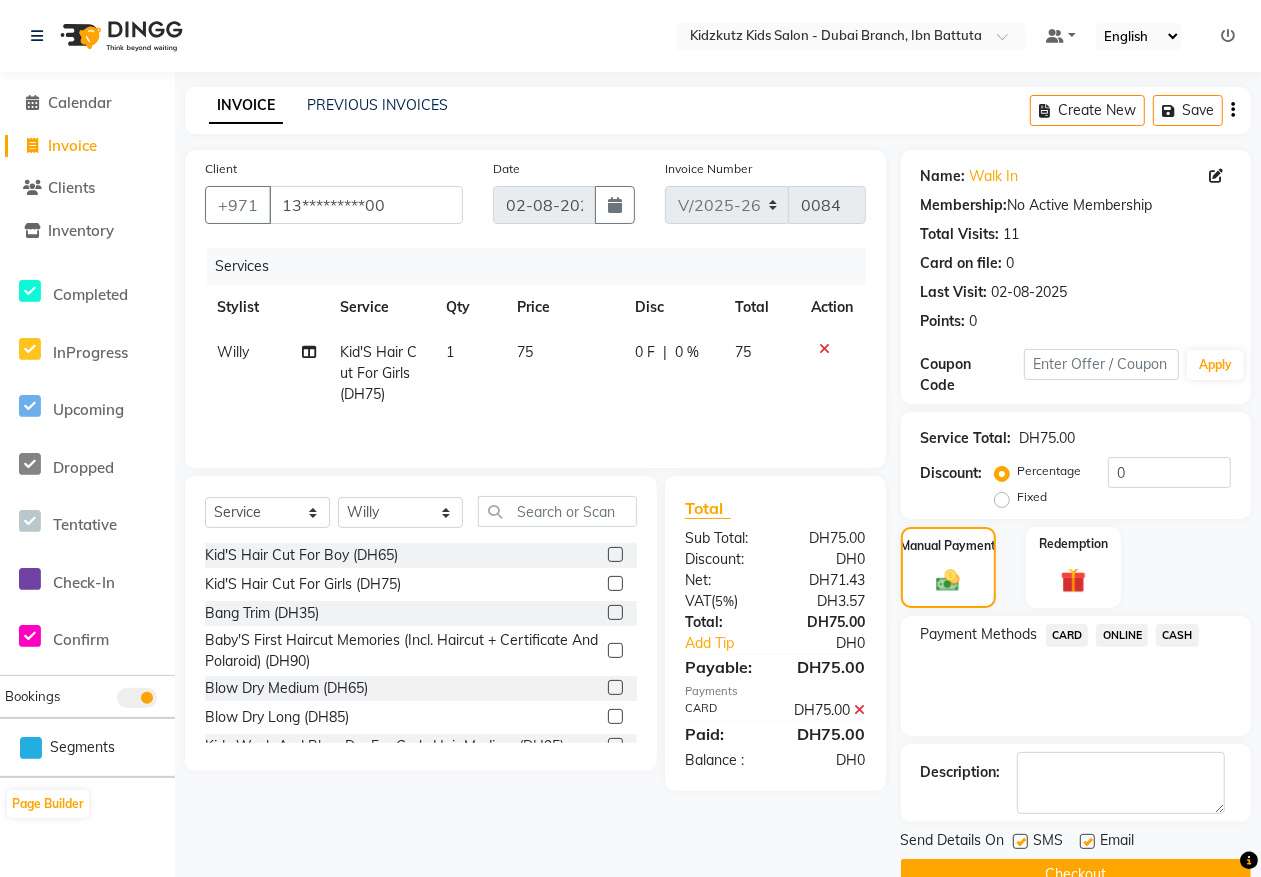 click on "CARD" 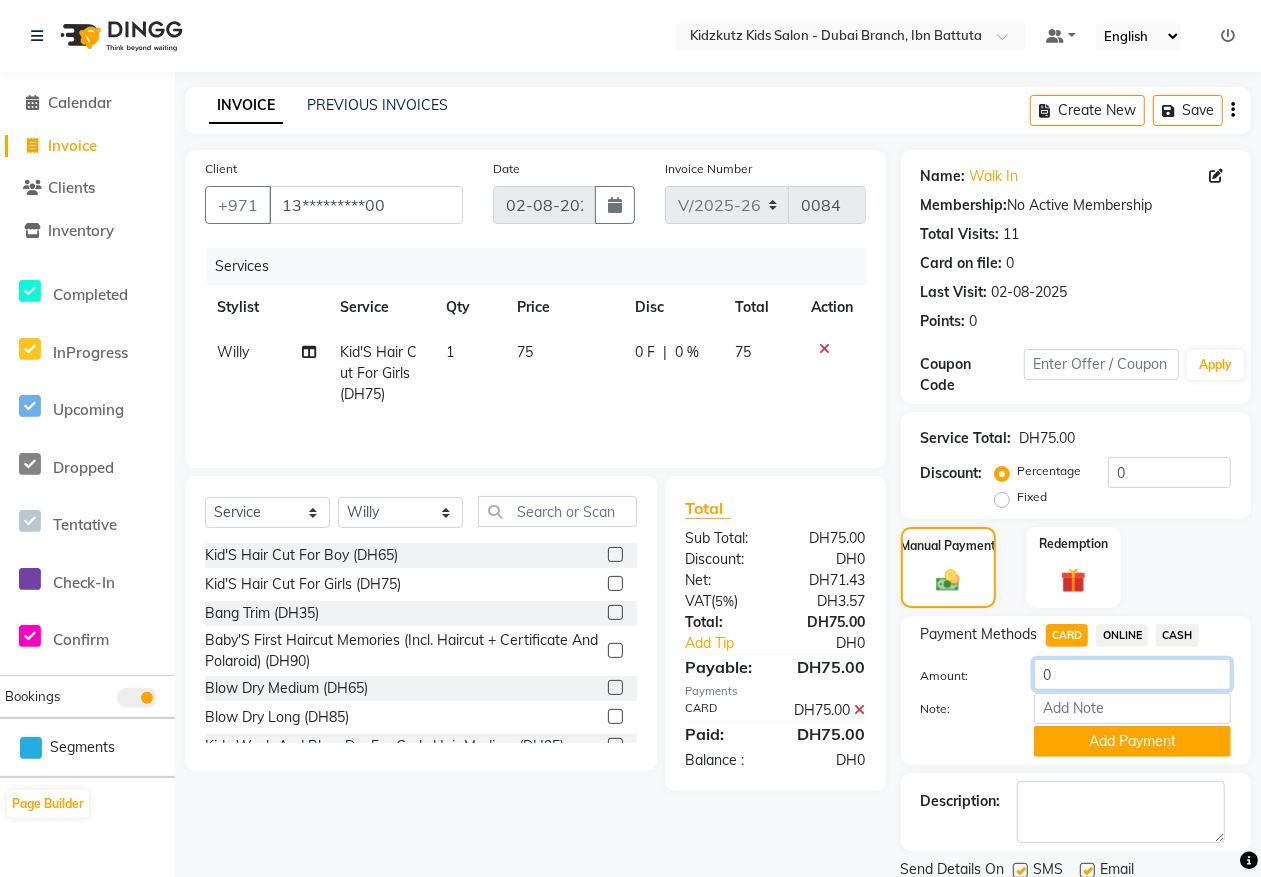 click on "0" 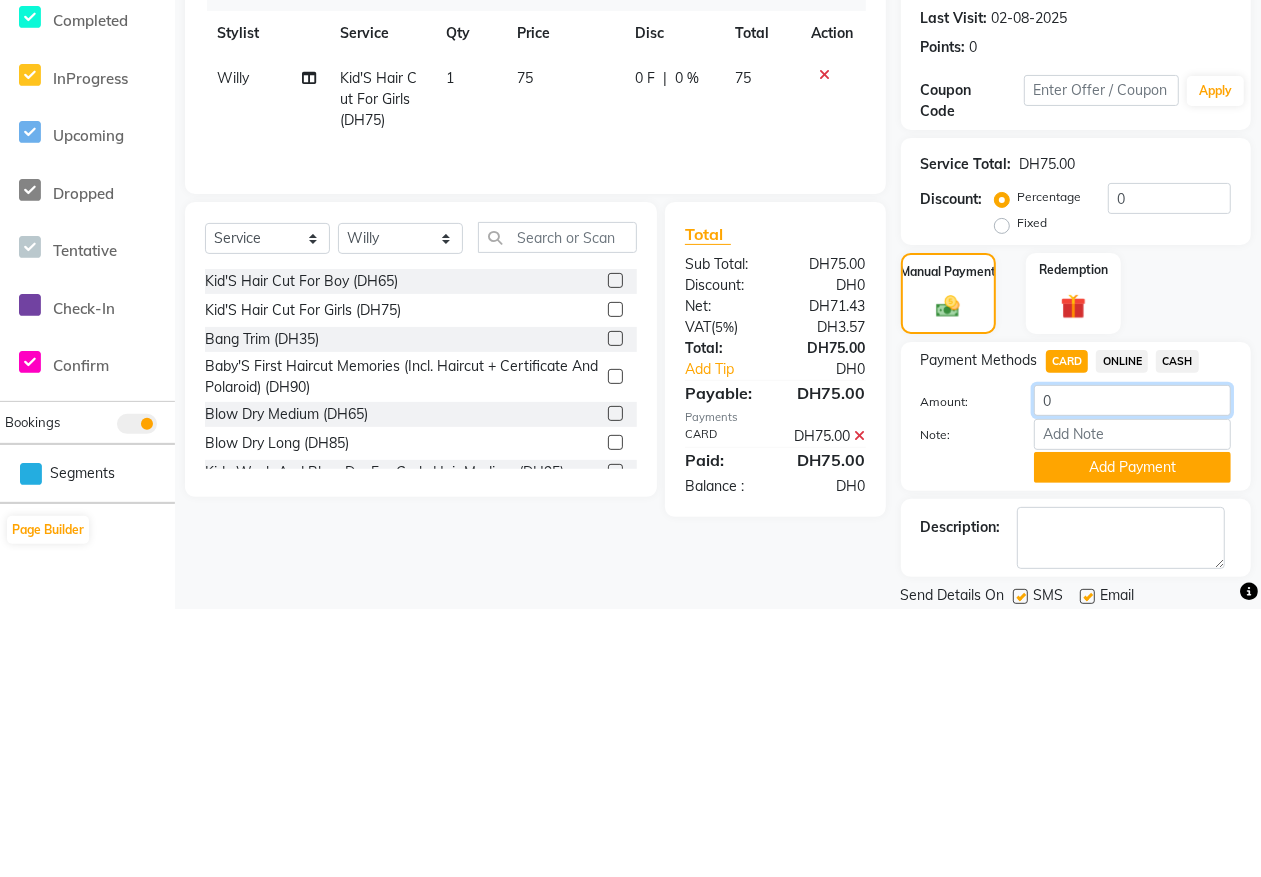 scroll, scrollTop: 72, scrollLeft: 0, axis: vertical 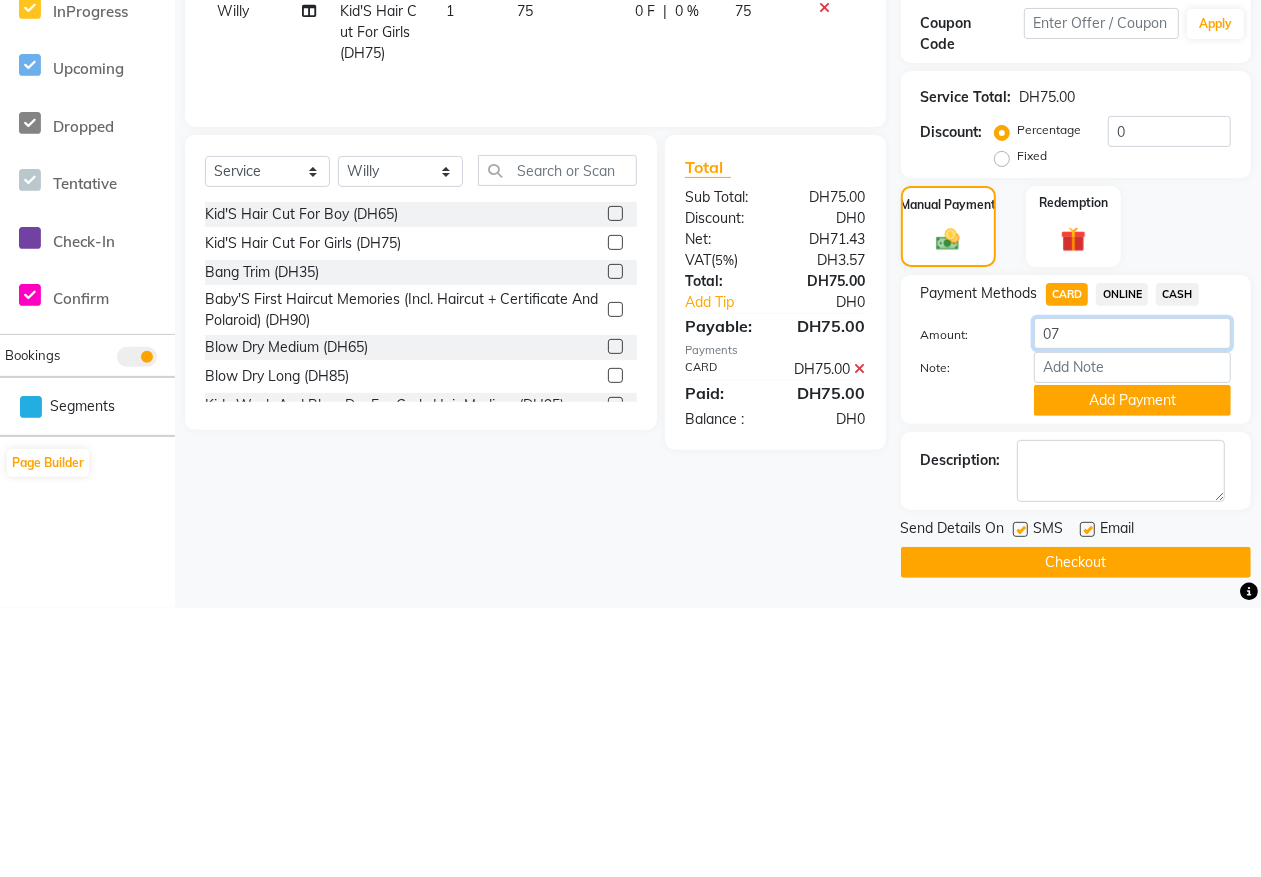 type on "0" 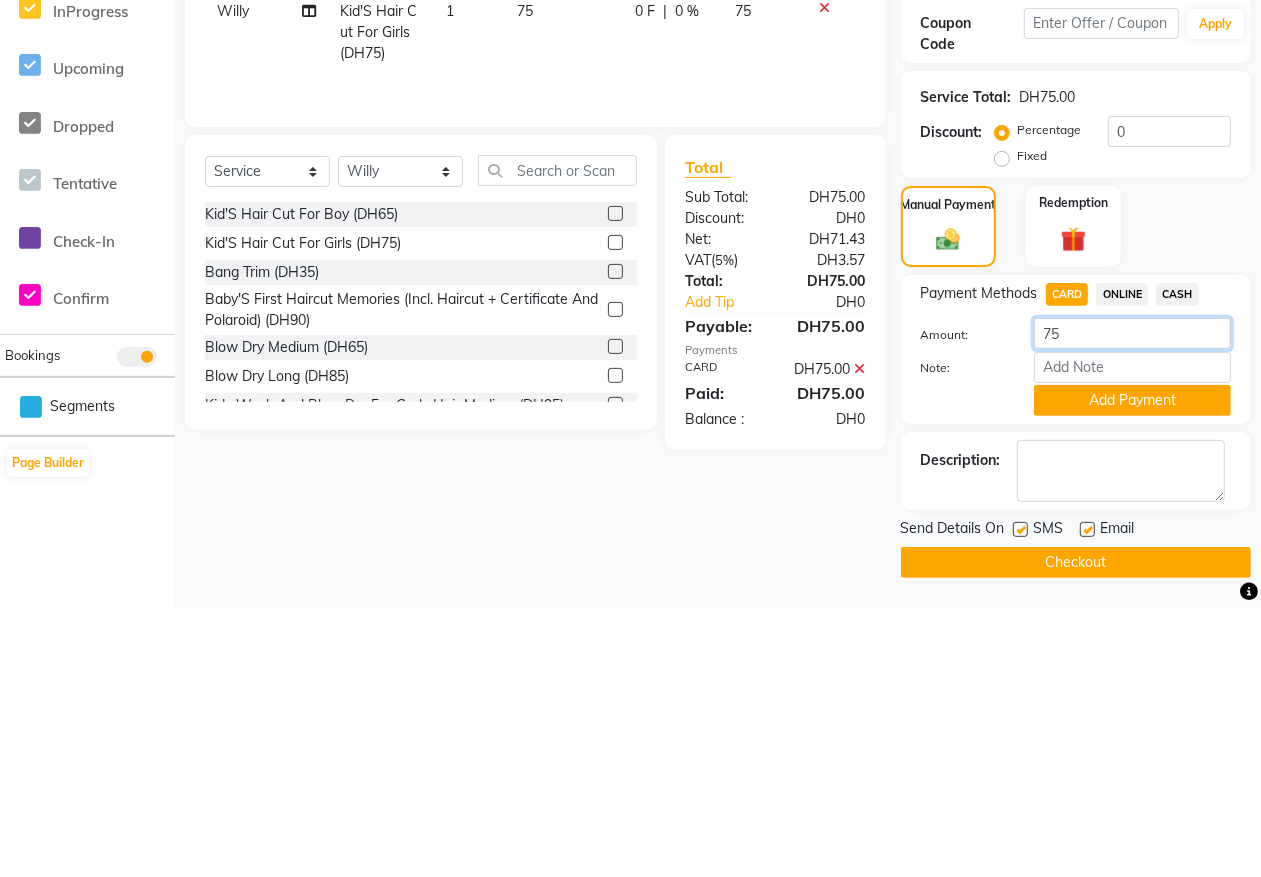 type on "75" 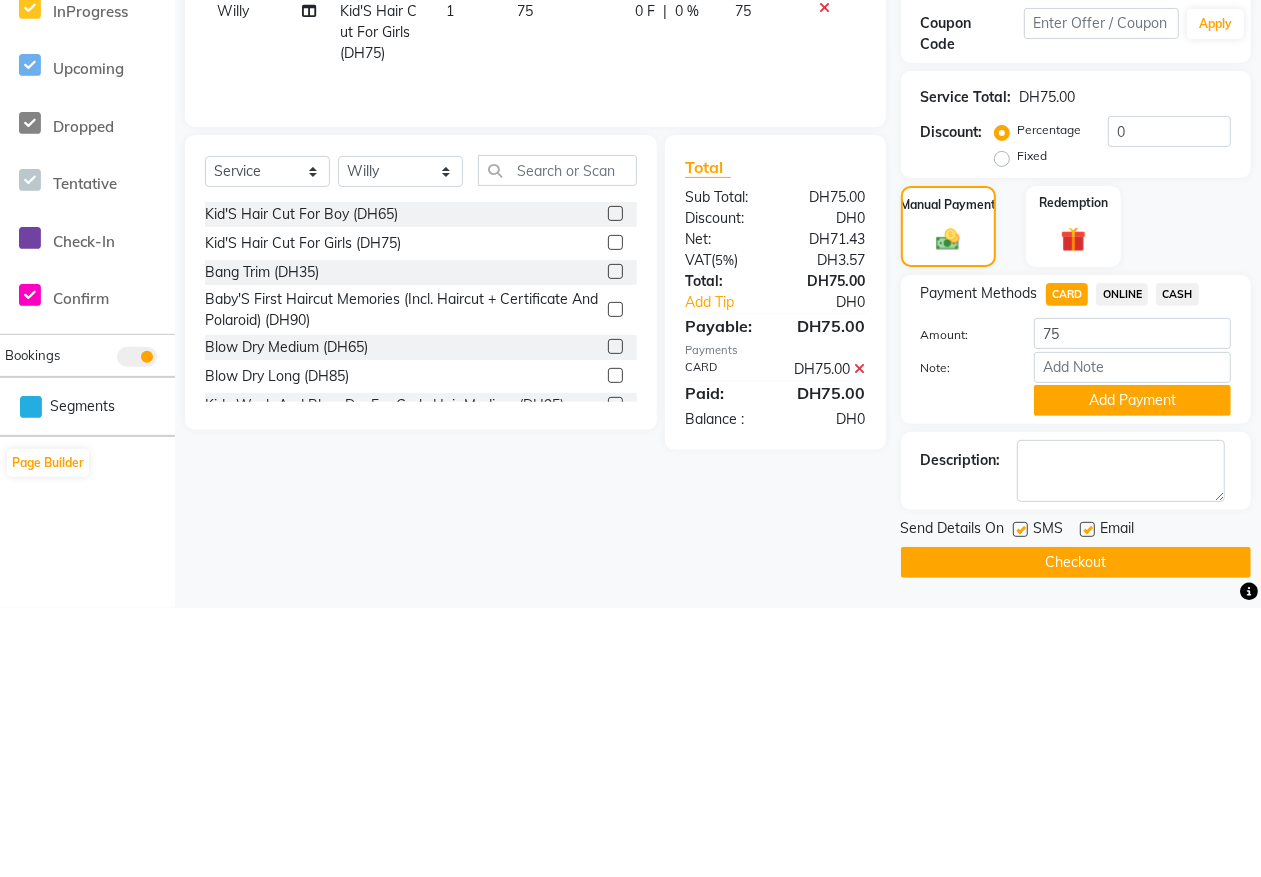 click on "Checkout" 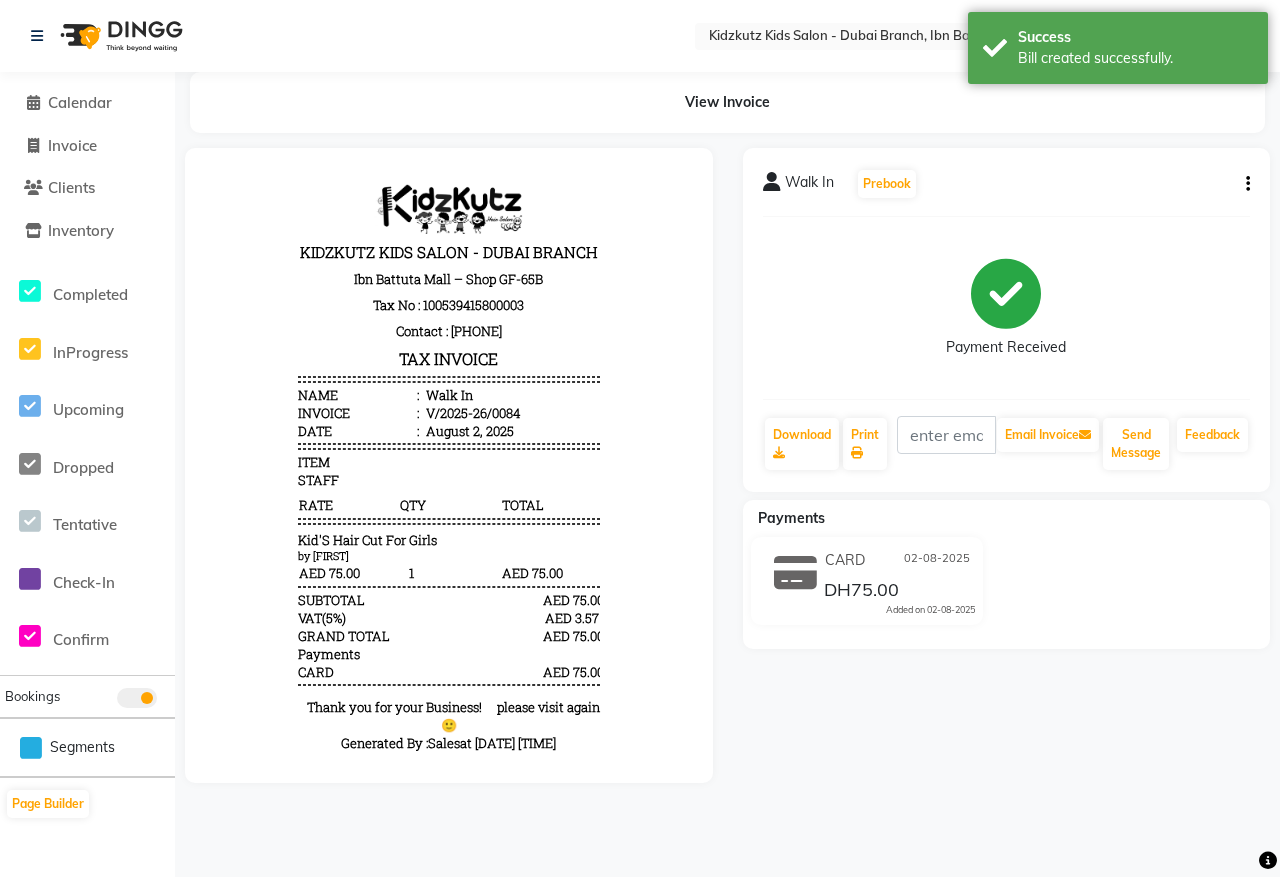 scroll, scrollTop: 0, scrollLeft: 0, axis: both 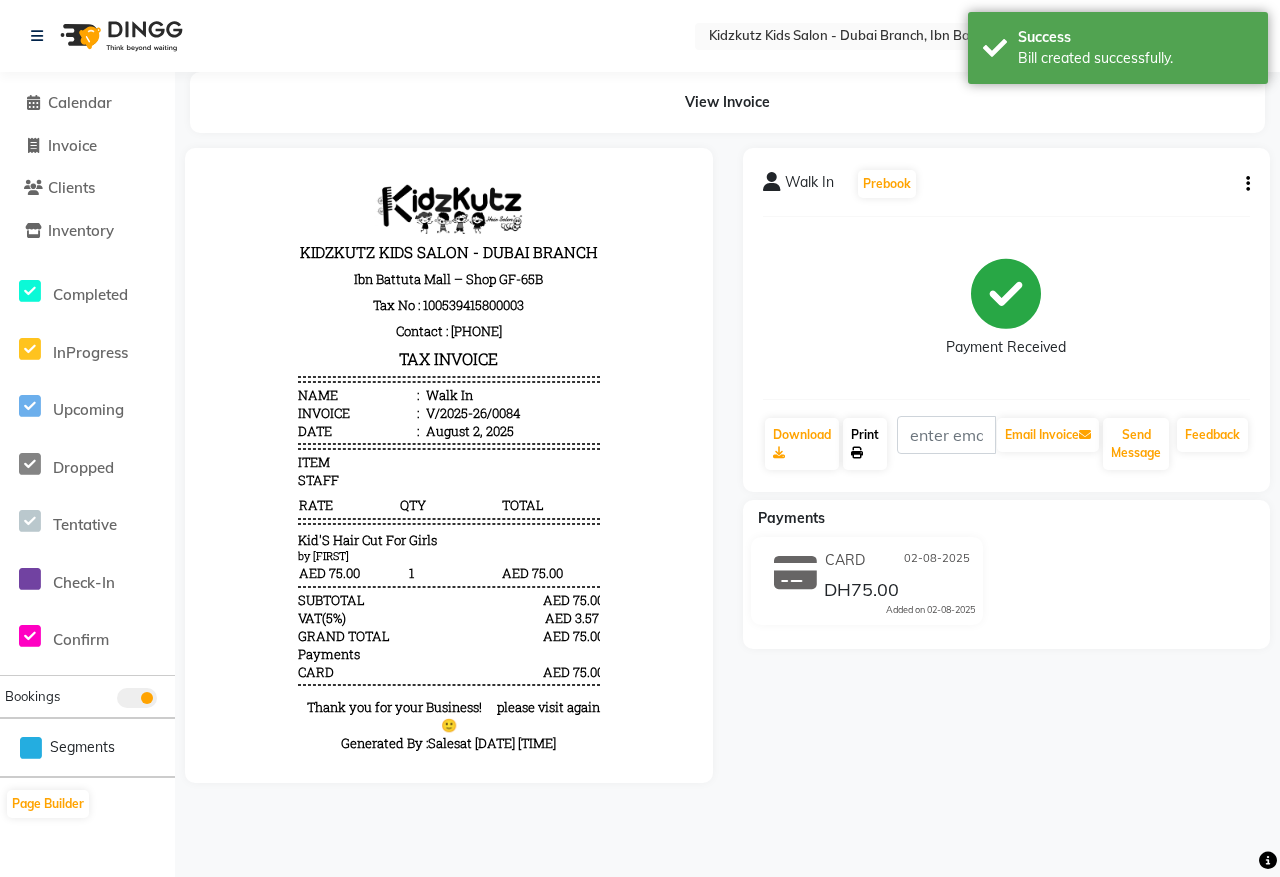 click 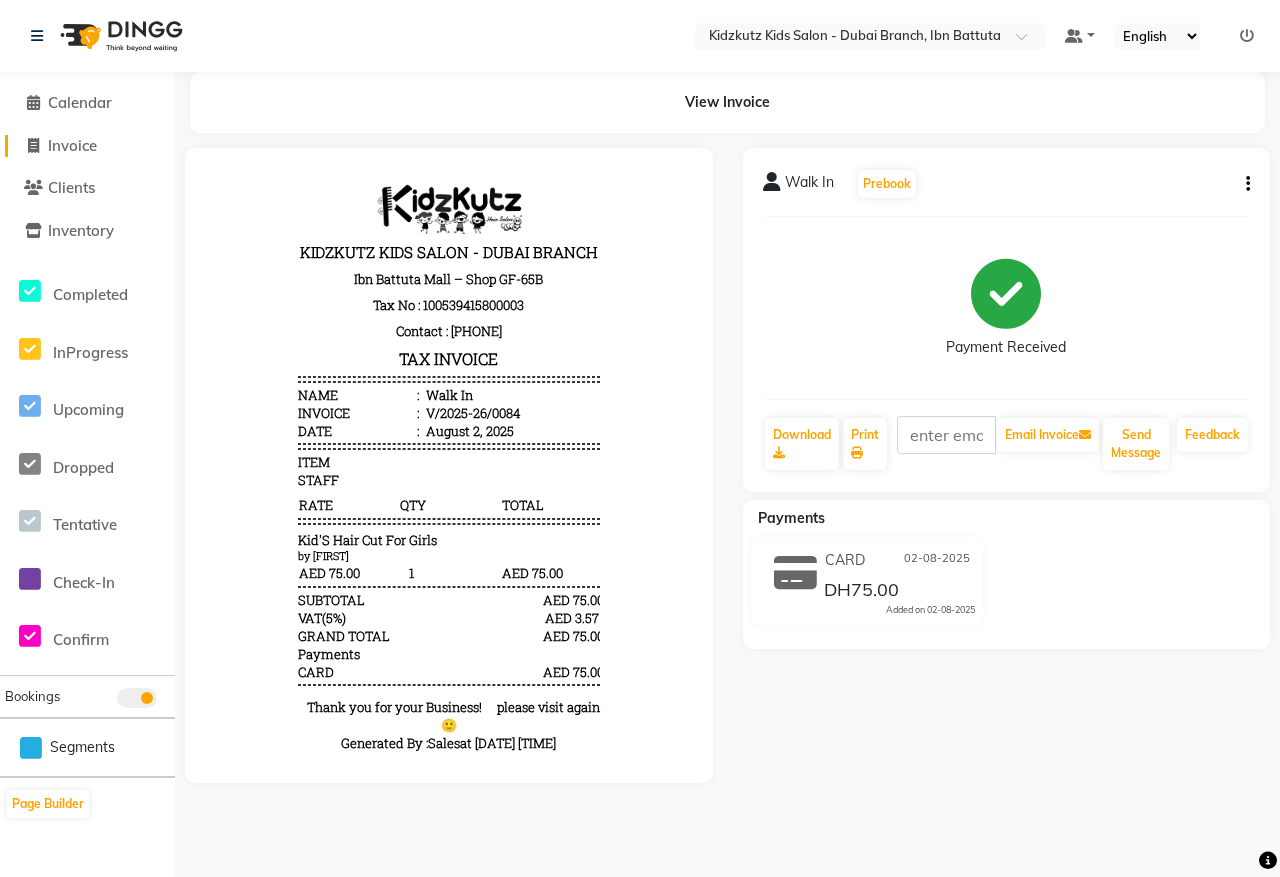 click on "Invoice" 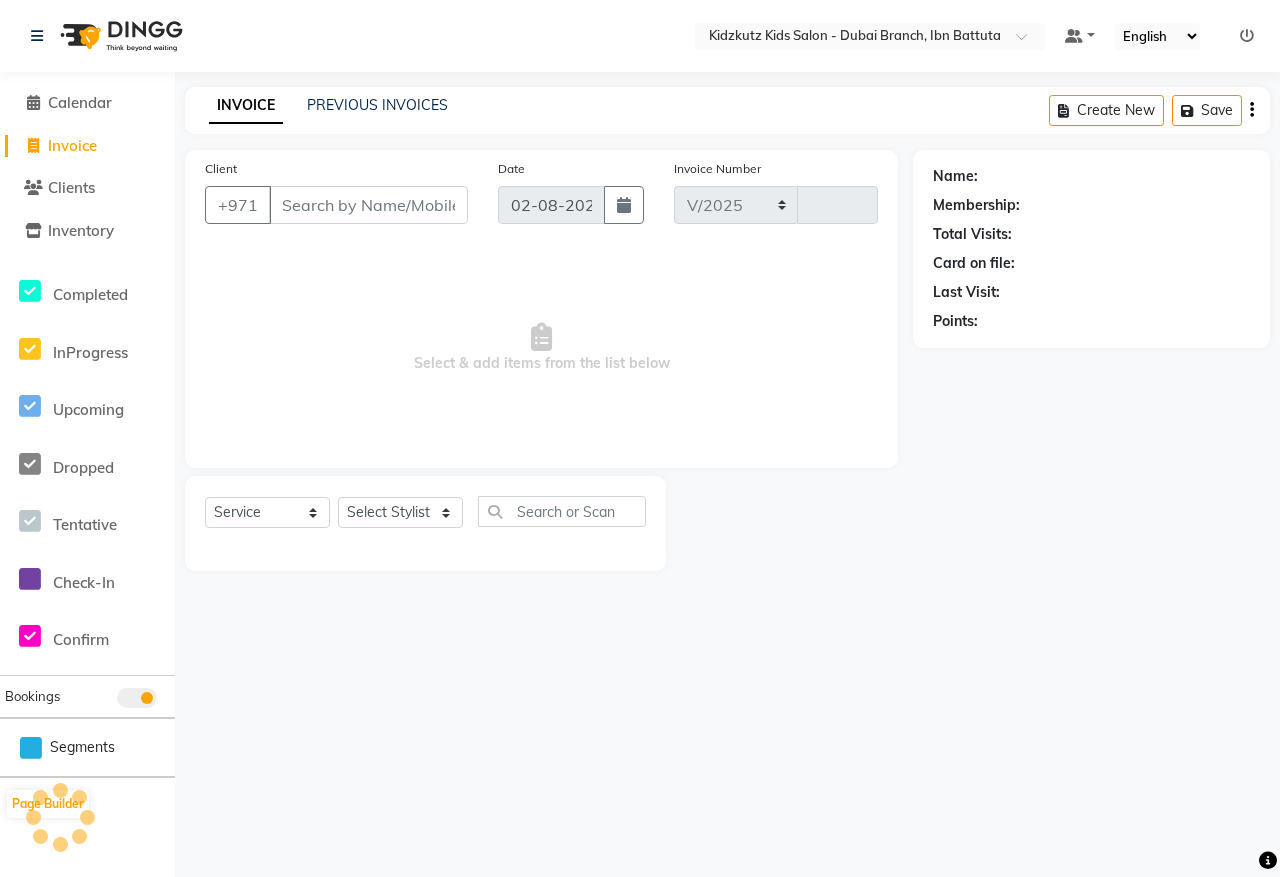 select on "8554" 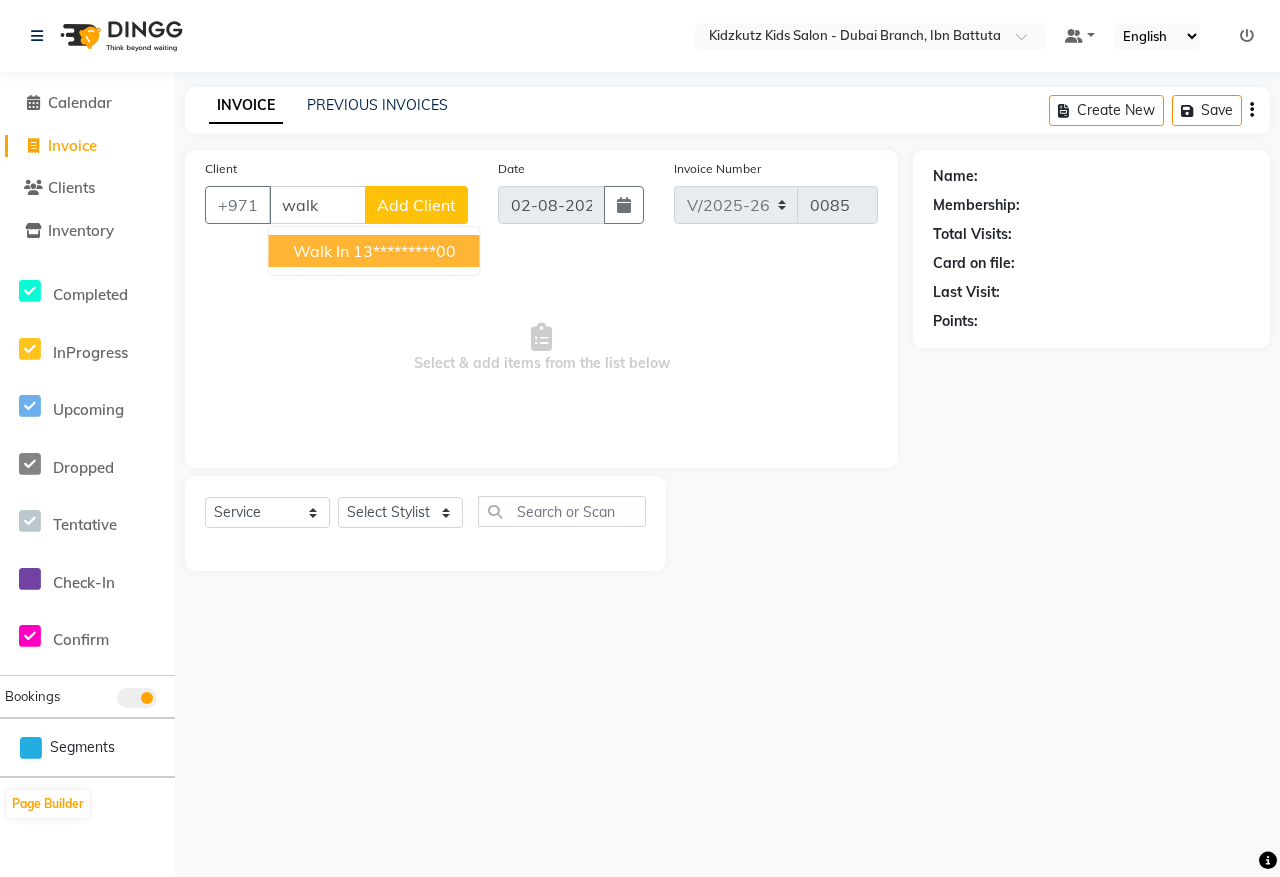 click on "13*********00" at bounding box center [404, 251] 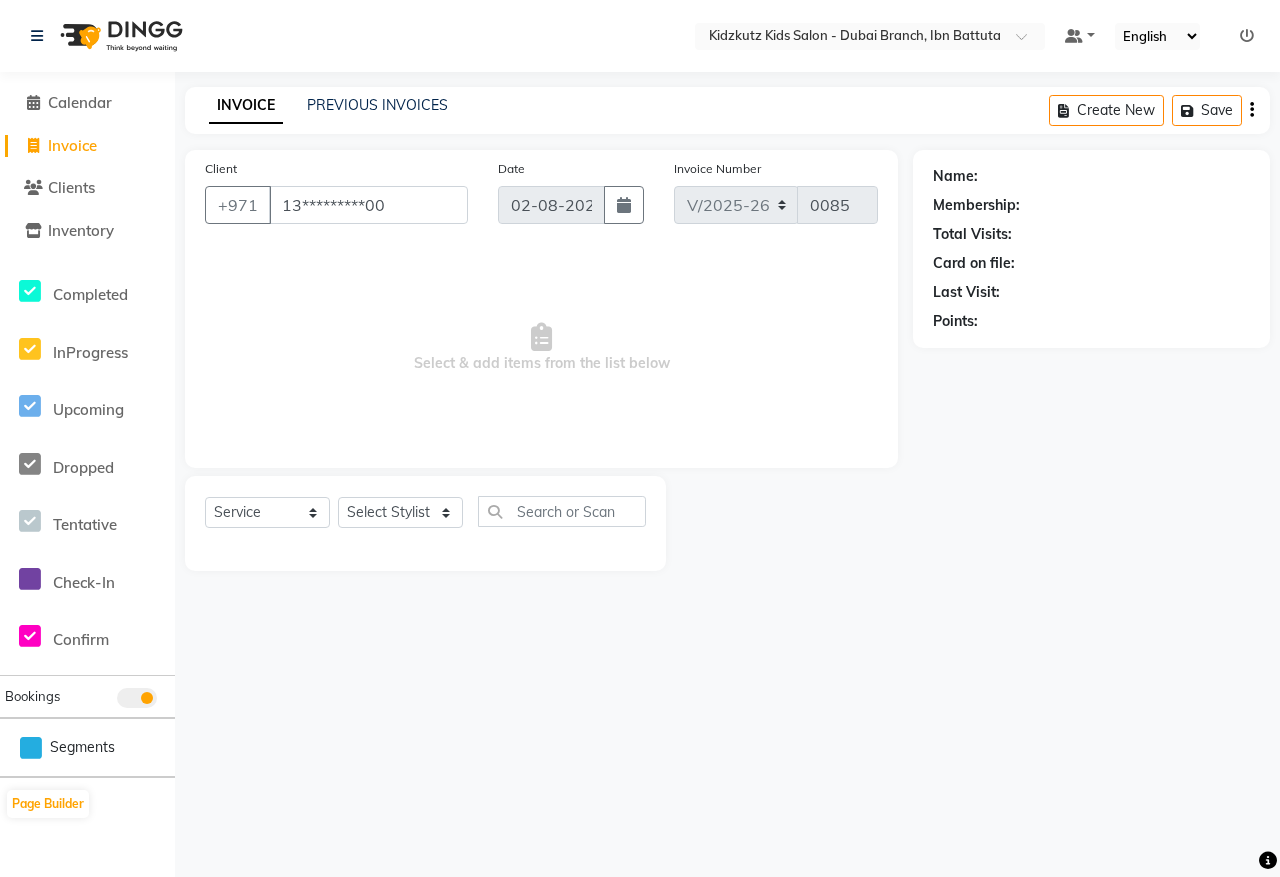 type on "13*********00" 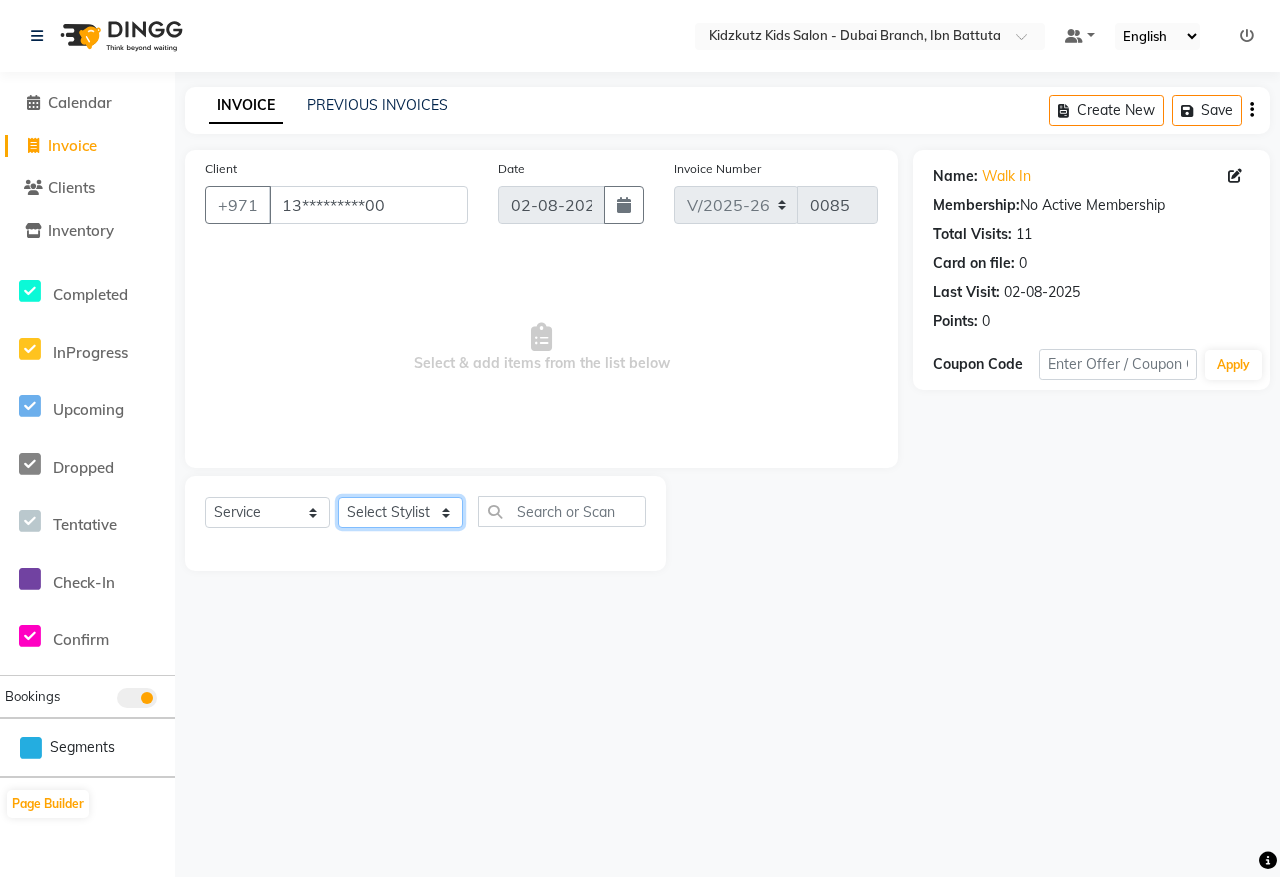 click on "Select Stylist Aris Barber6 Chami Mr. Marwan Sales Sarah Victor Willy" 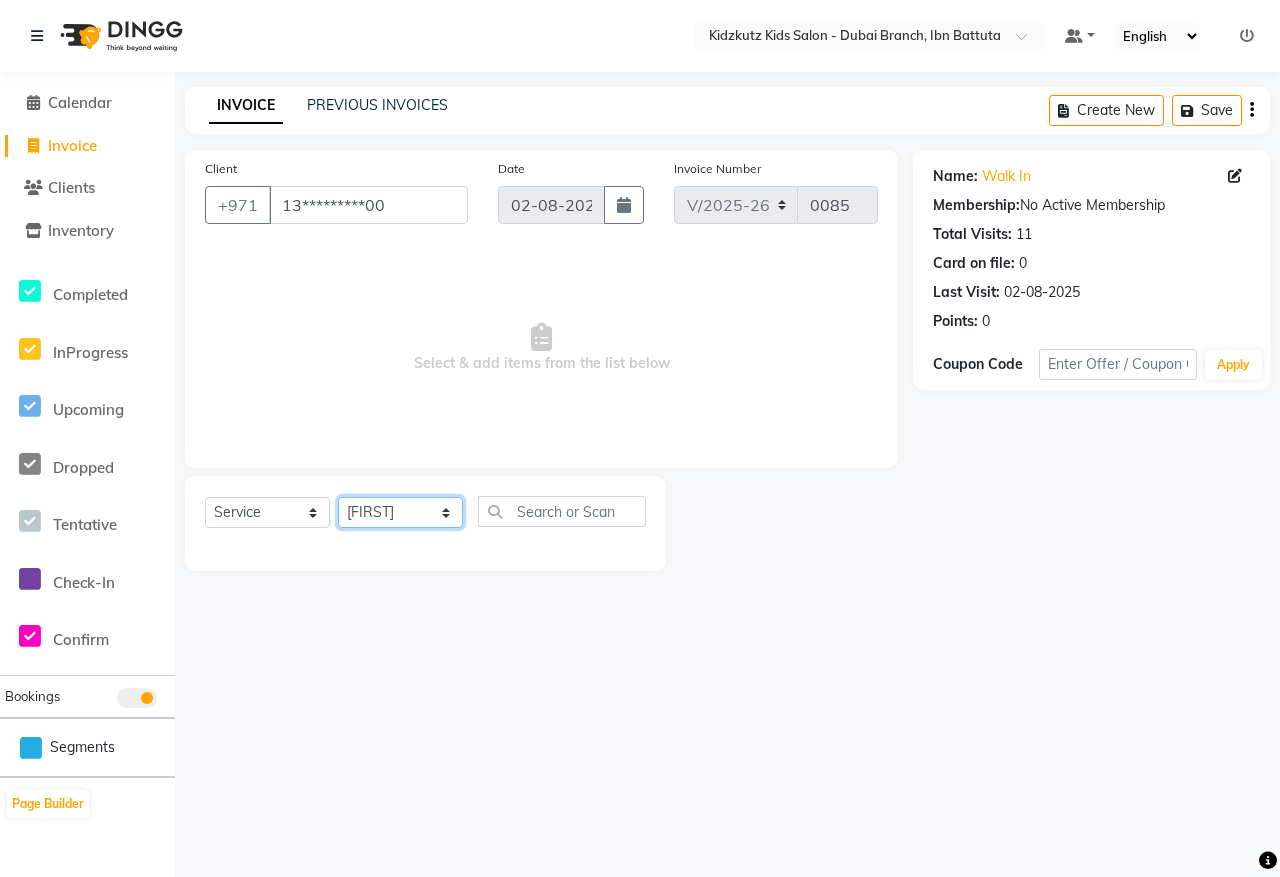 click on "Select Stylist Aris Barber6 Chami Mr. Marwan Sales Sarah Victor Willy" 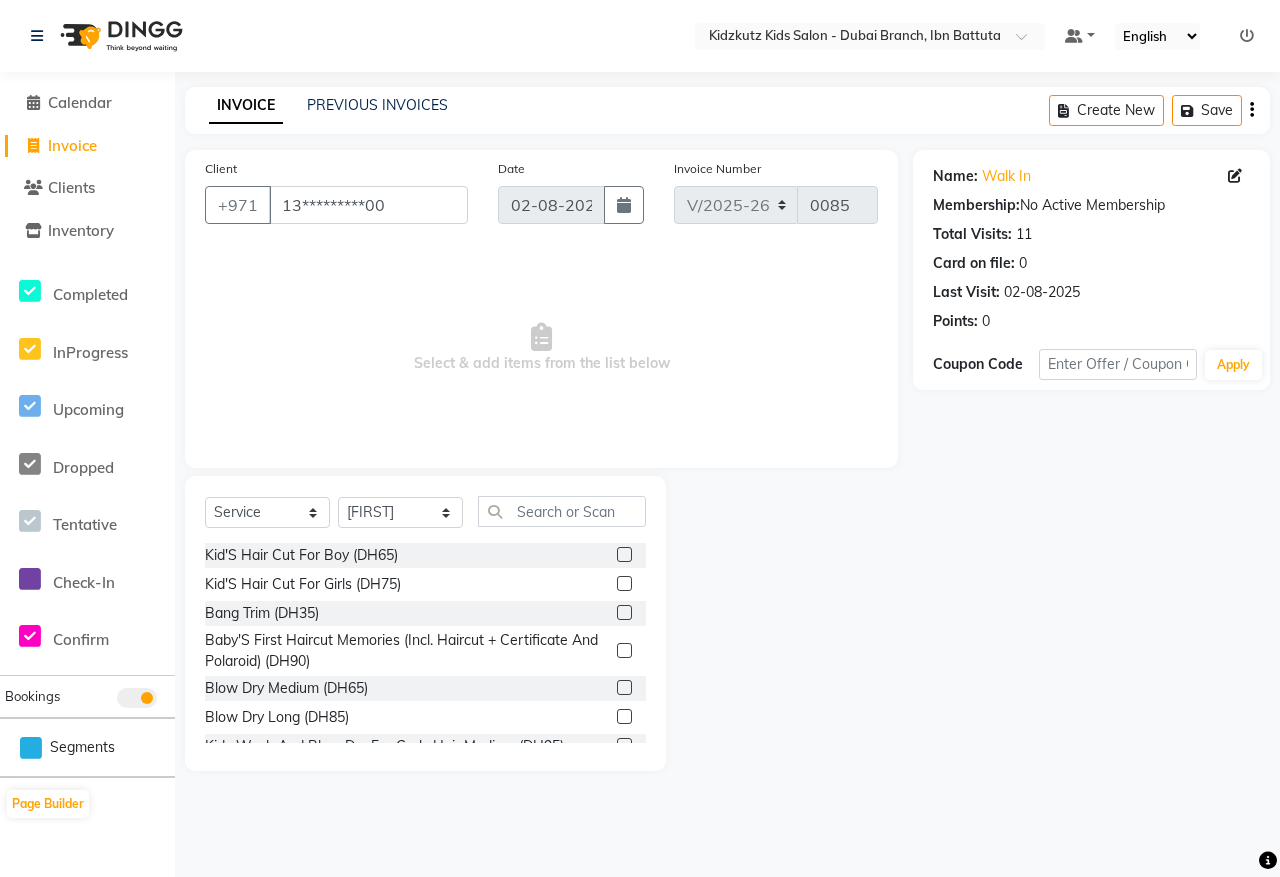 click 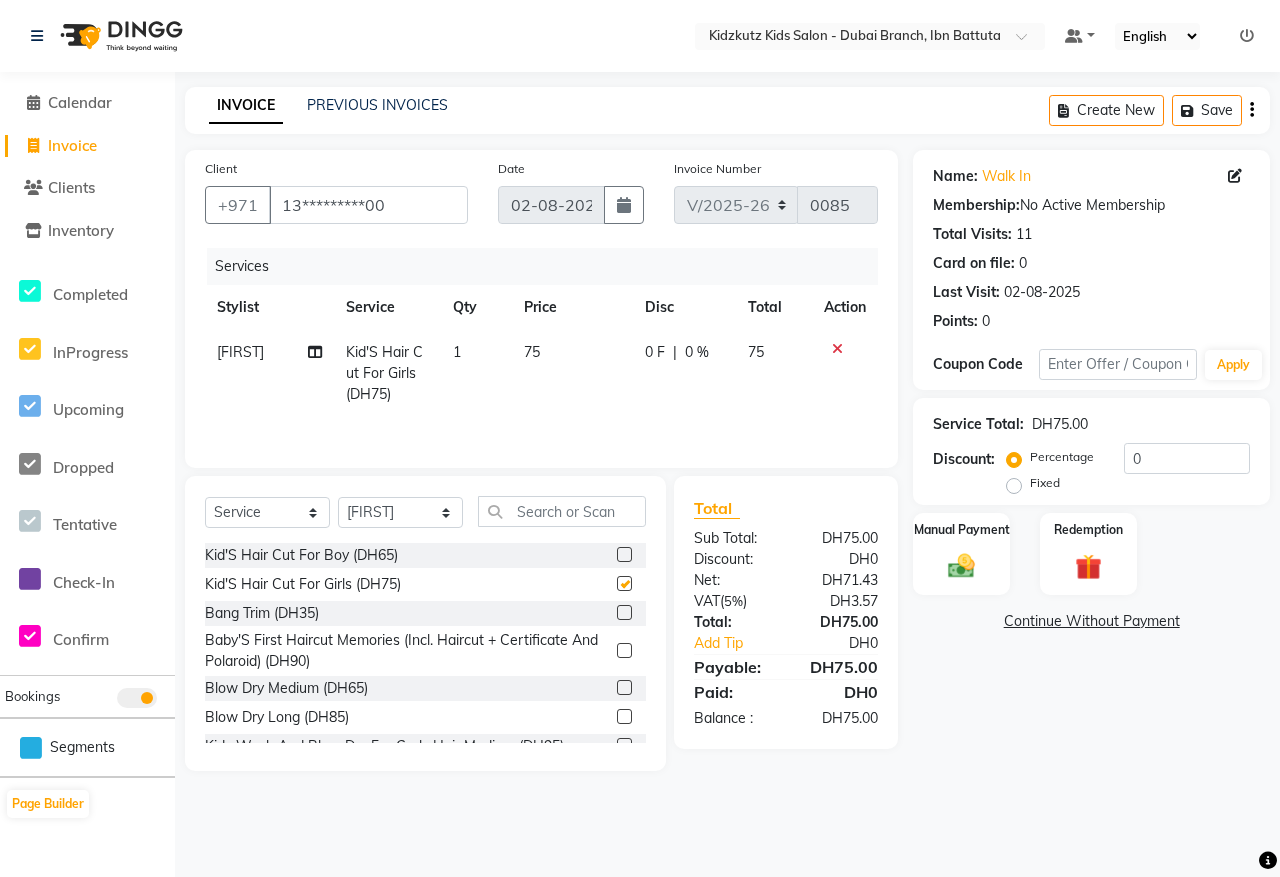 checkbox on "false" 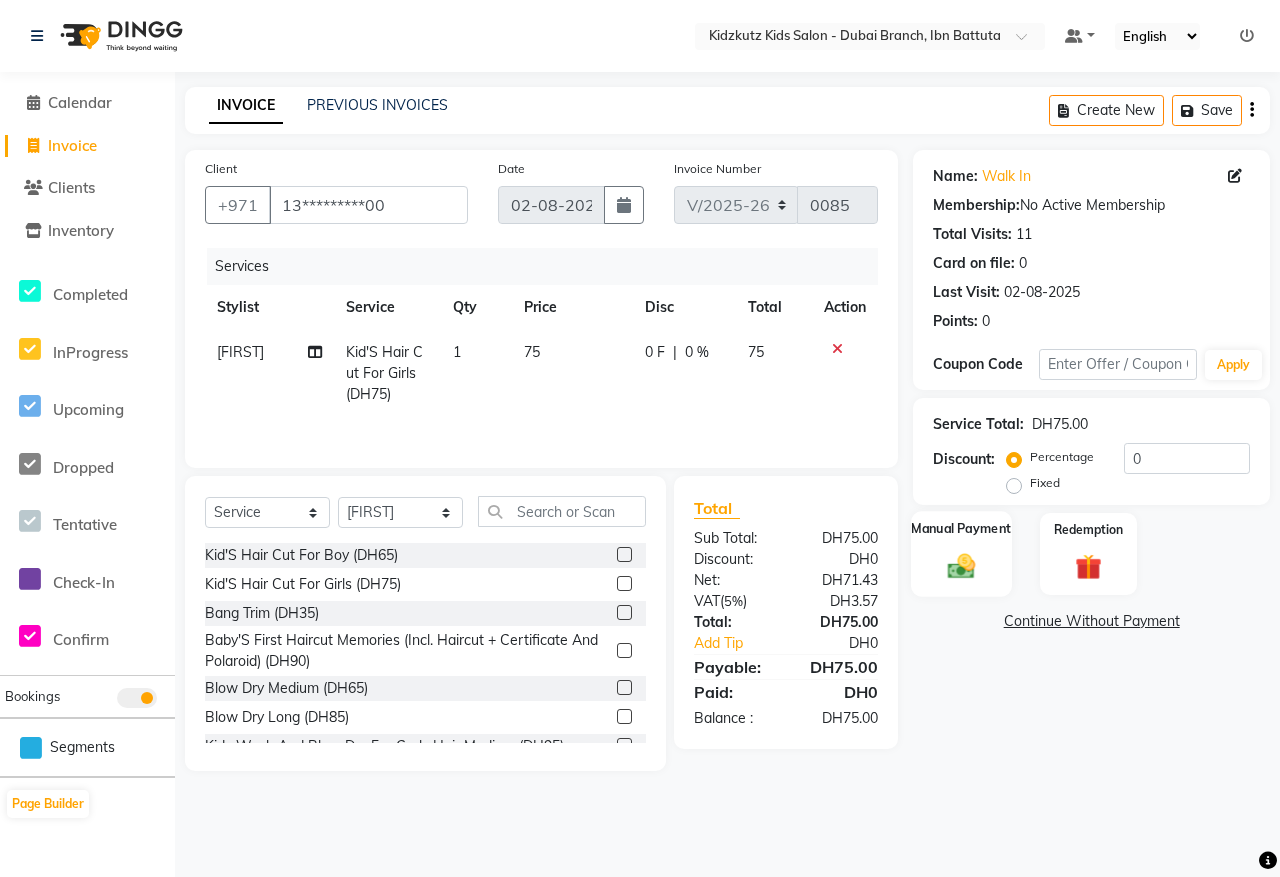 click on "Manual Payment" 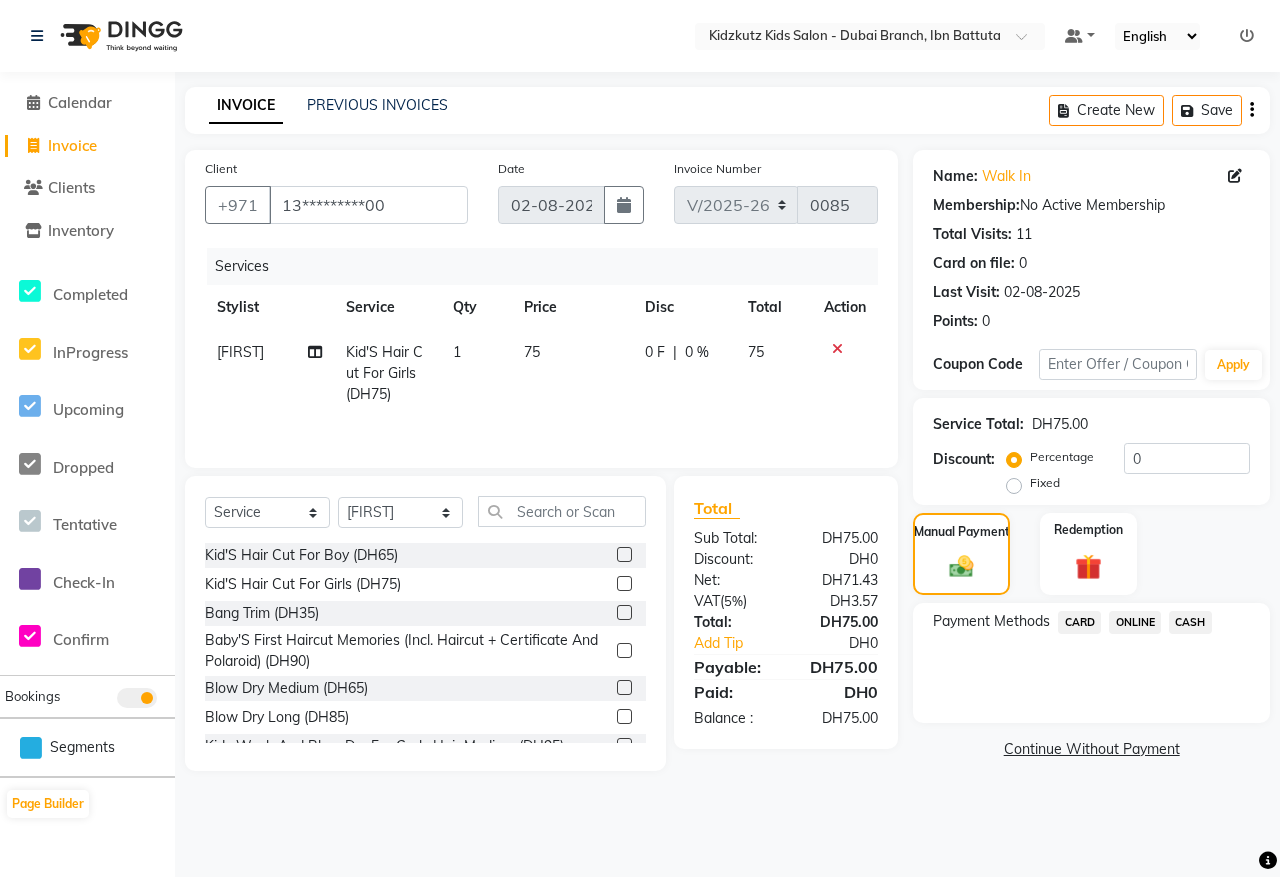 click on "CARD" 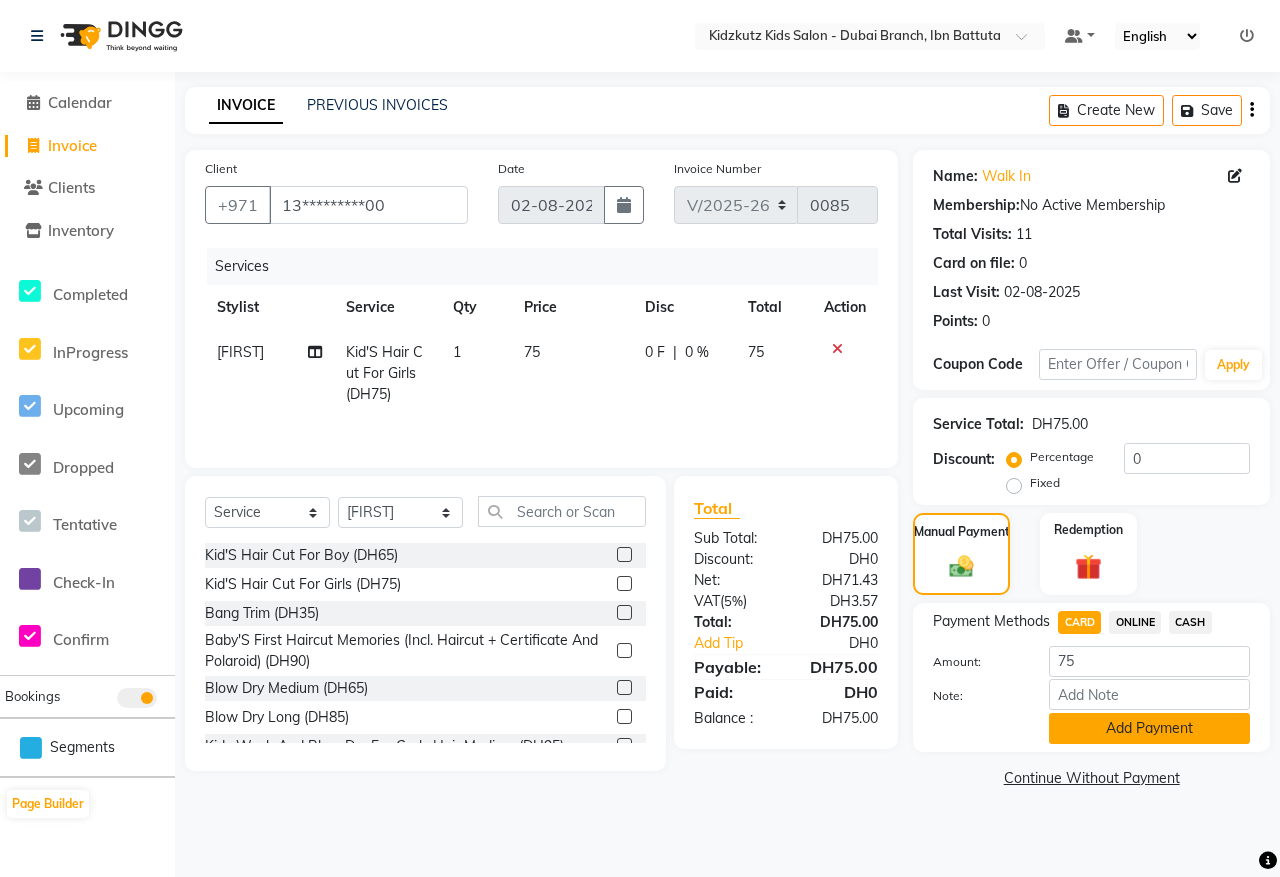 click on "Add Payment" 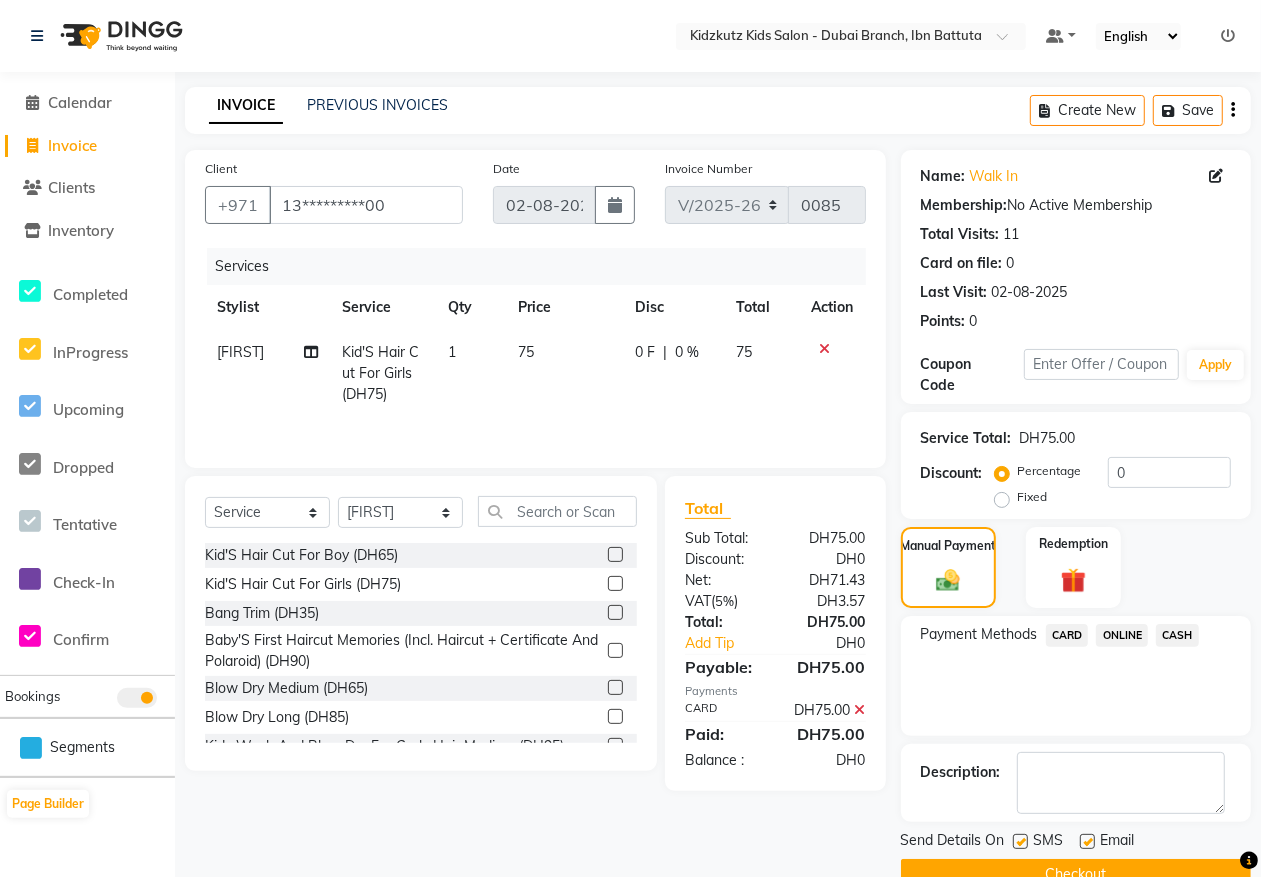 click on "Checkout" 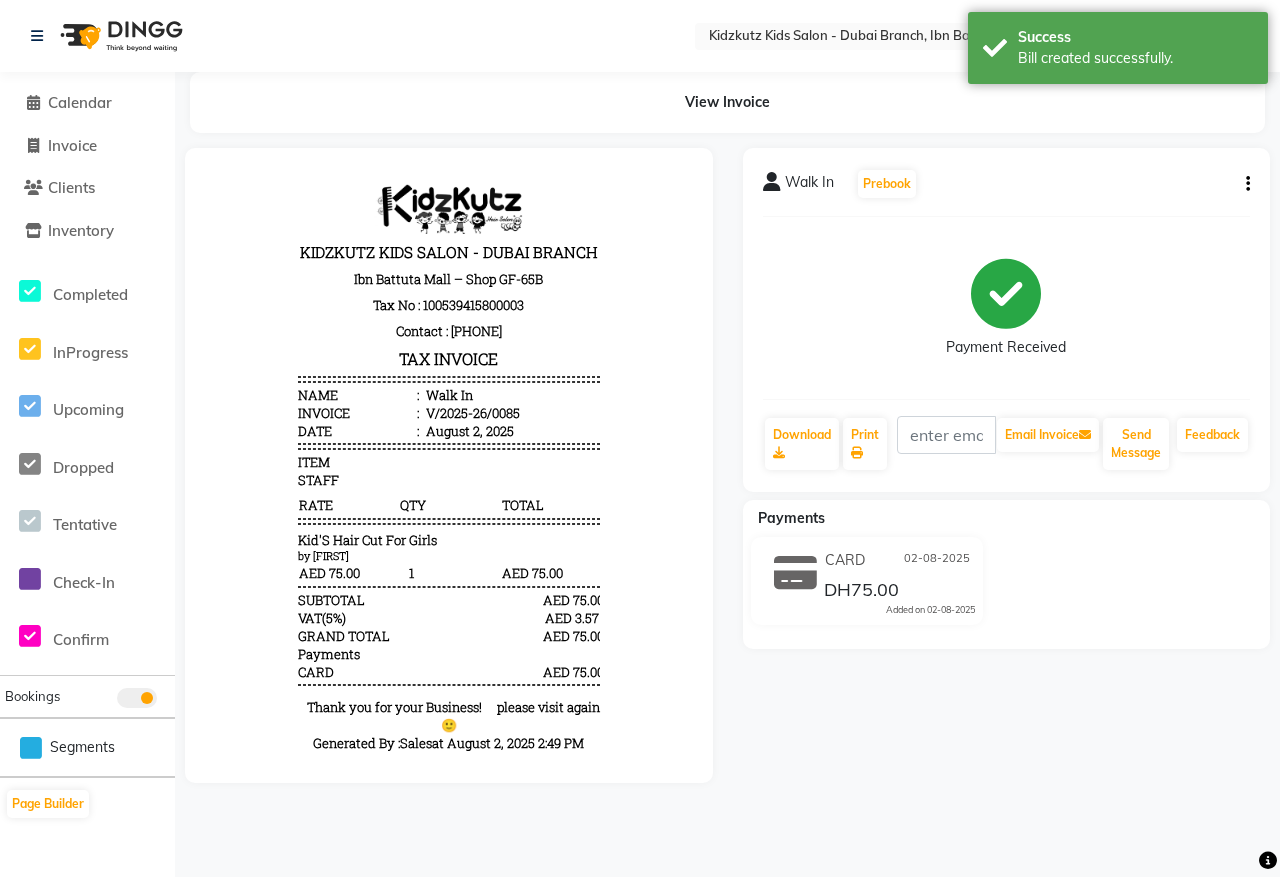 scroll, scrollTop: 0, scrollLeft: 0, axis: both 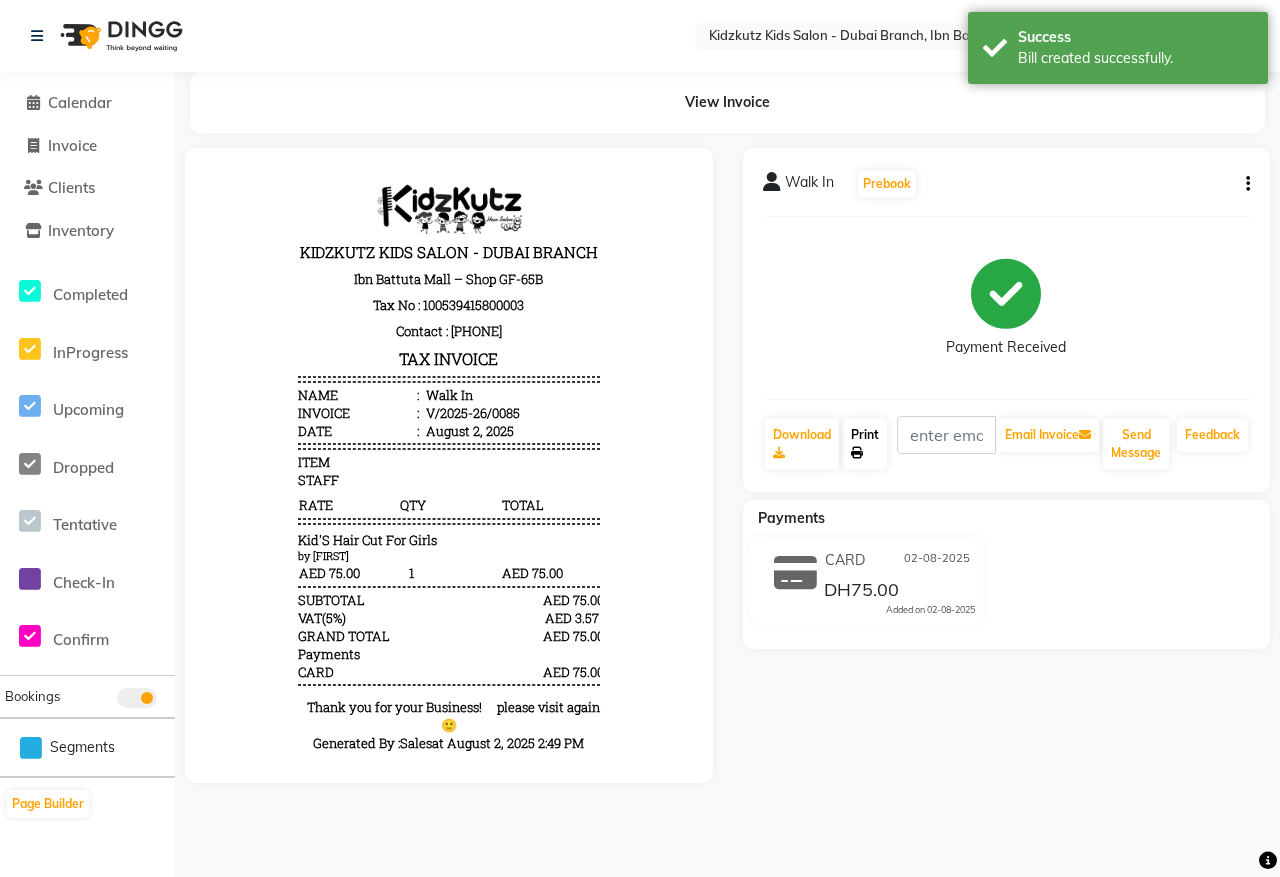 click on "Print" 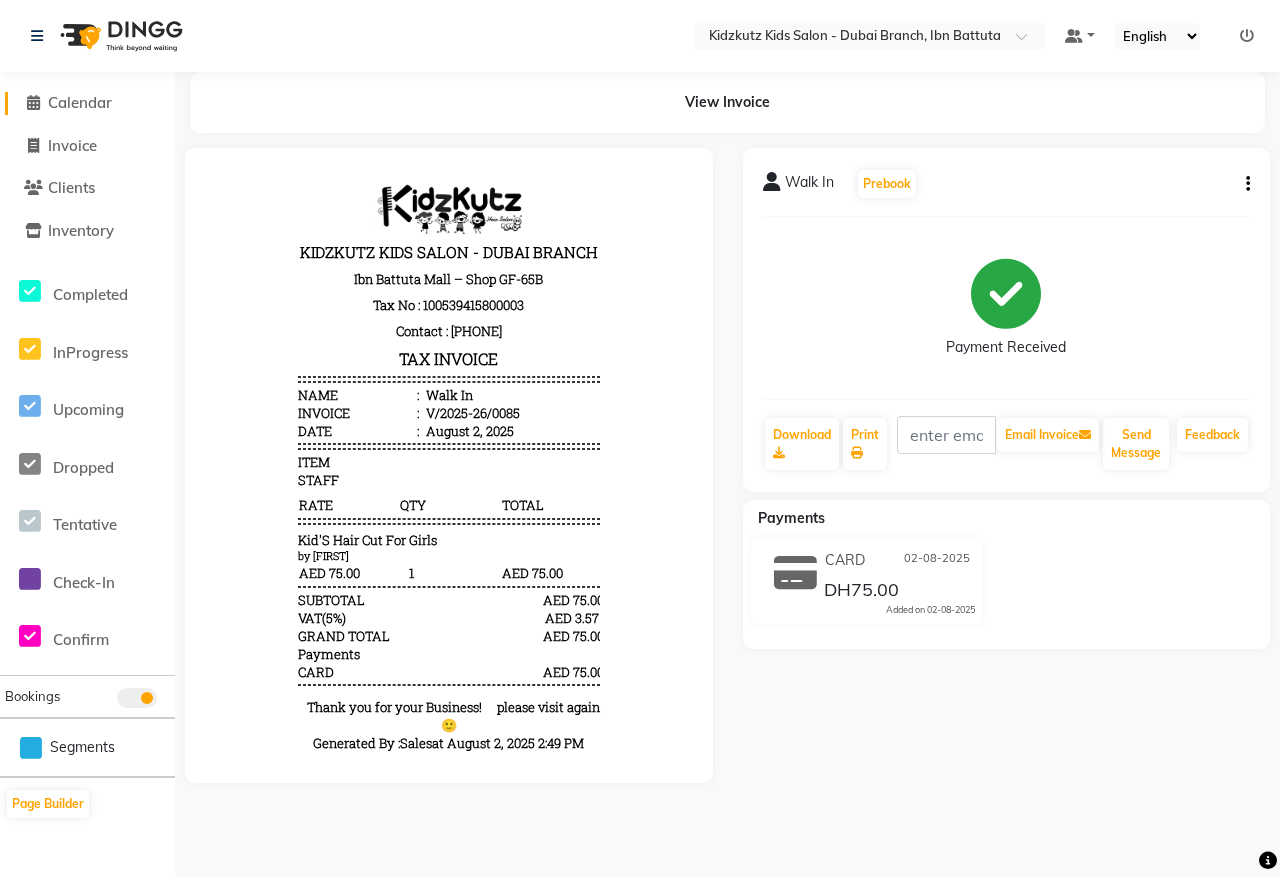 click on "Calendar" 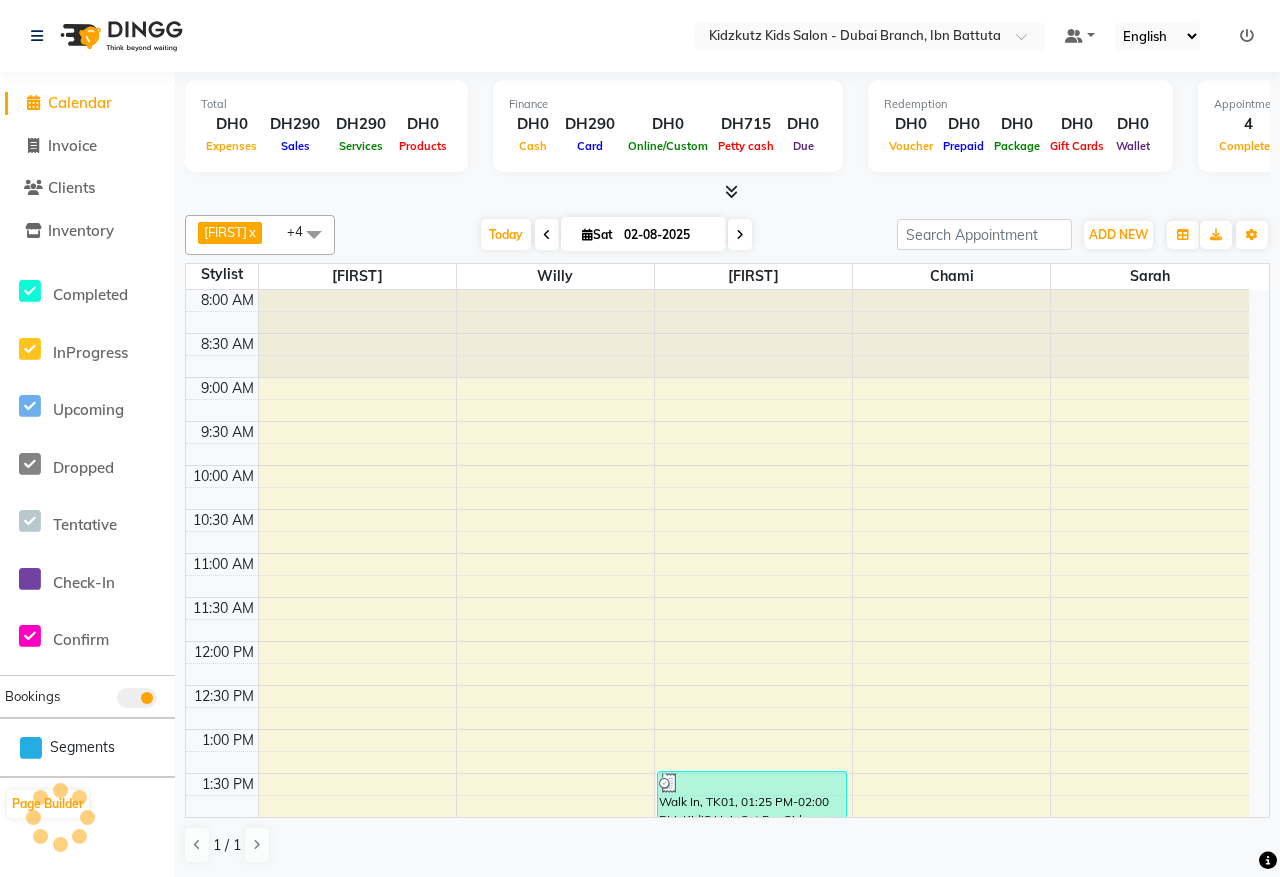 scroll, scrollTop: 0, scrollLeft: 0, axis: both 